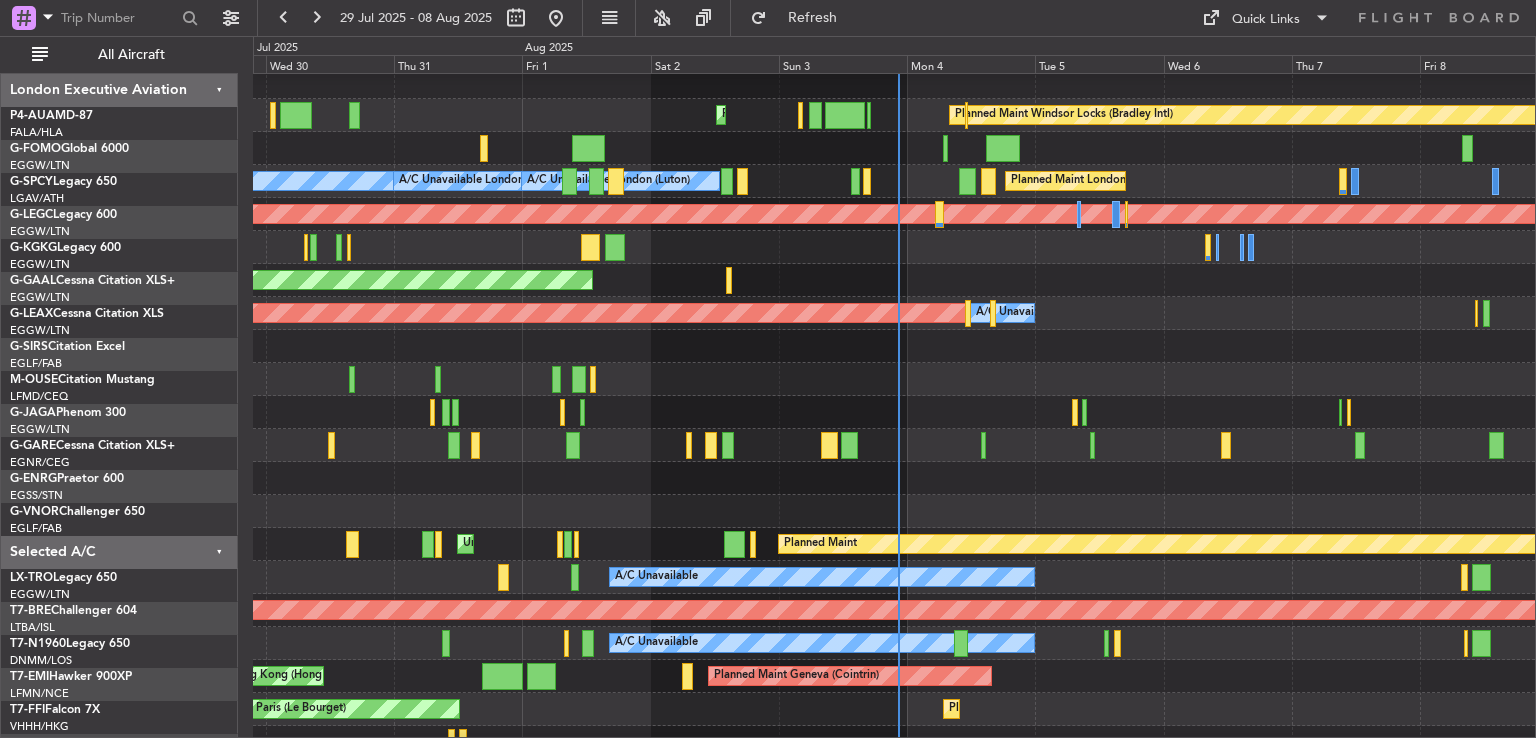 scroll, scrollTop: 0, scrollLeft: 0, axis: both 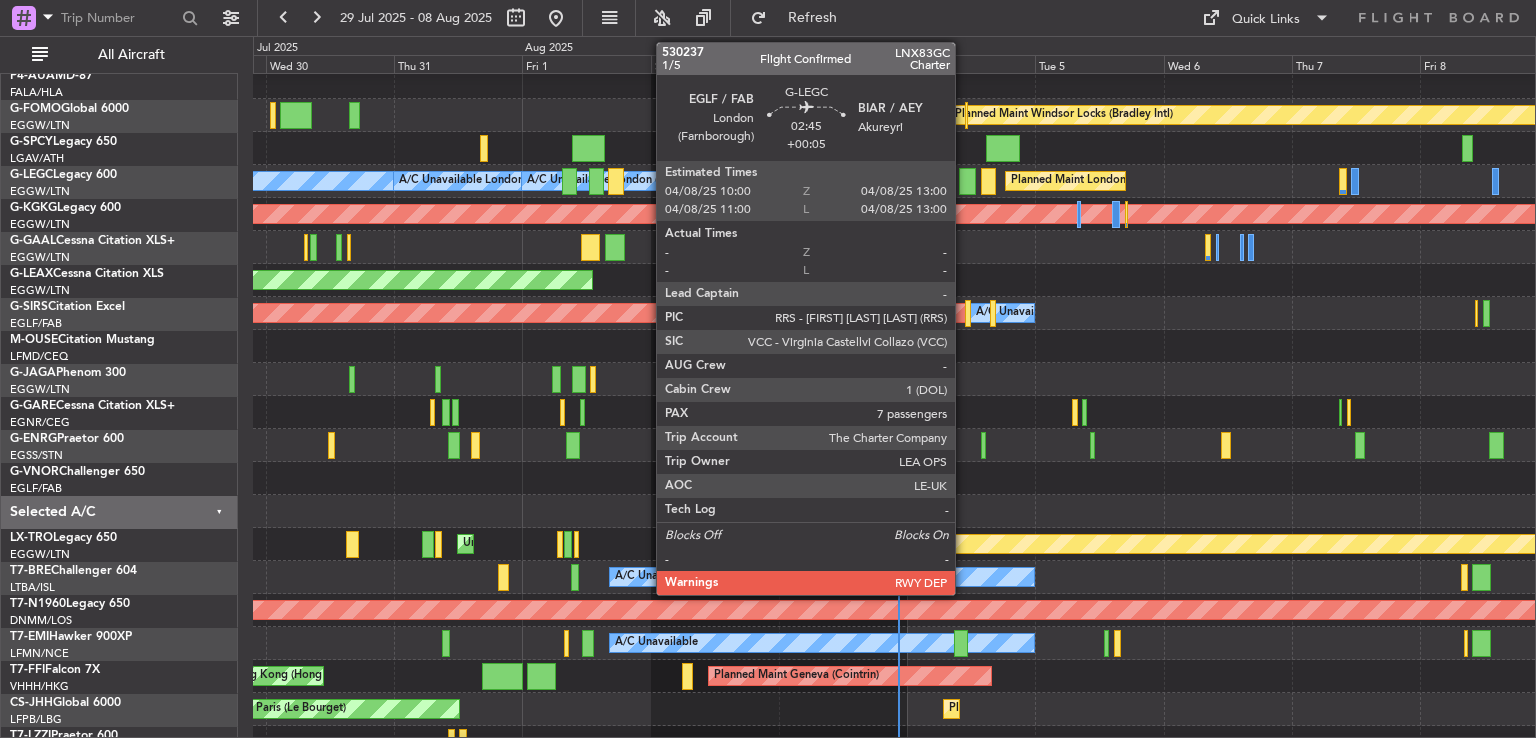 click 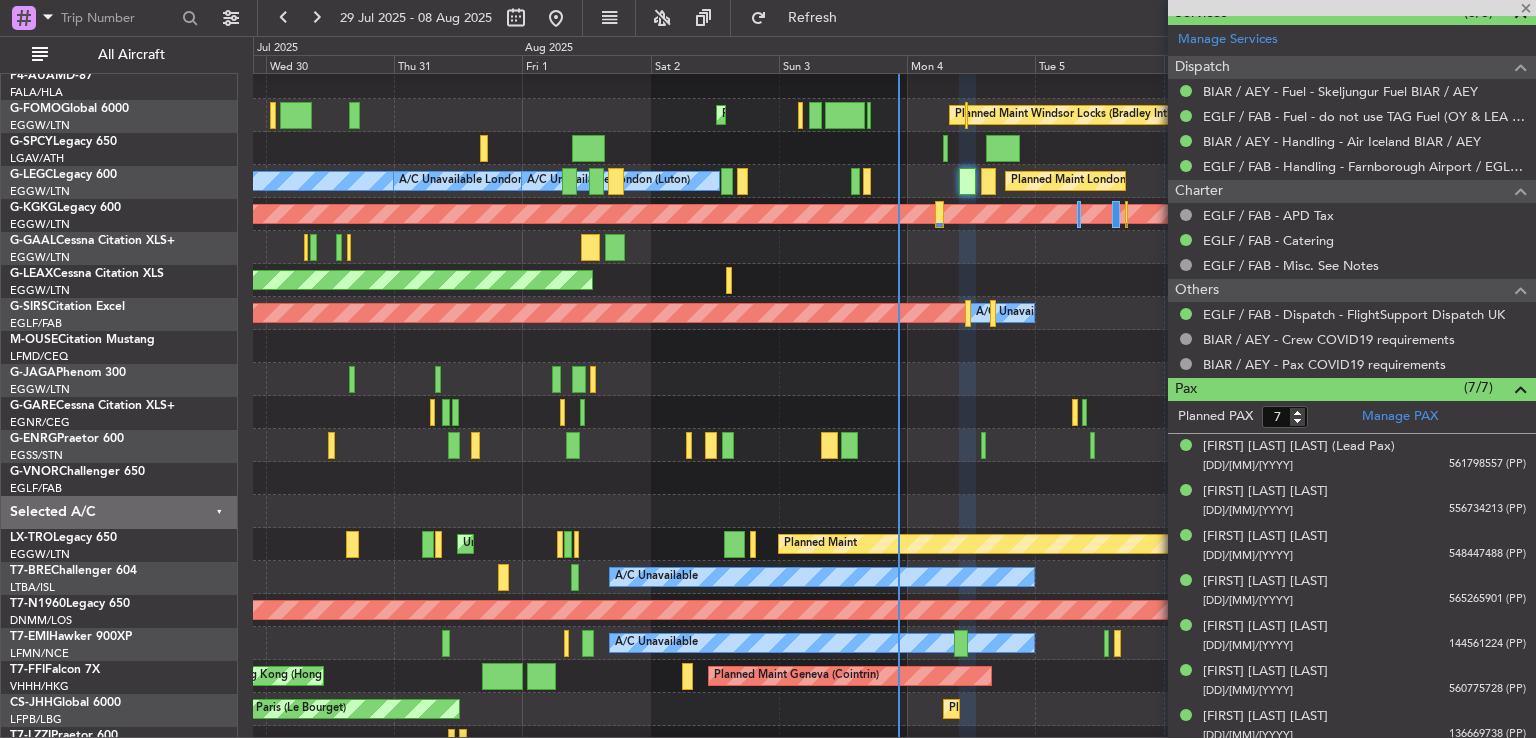 scroll, scrollTop: 732, scrollLeft: 0, axis: vertical 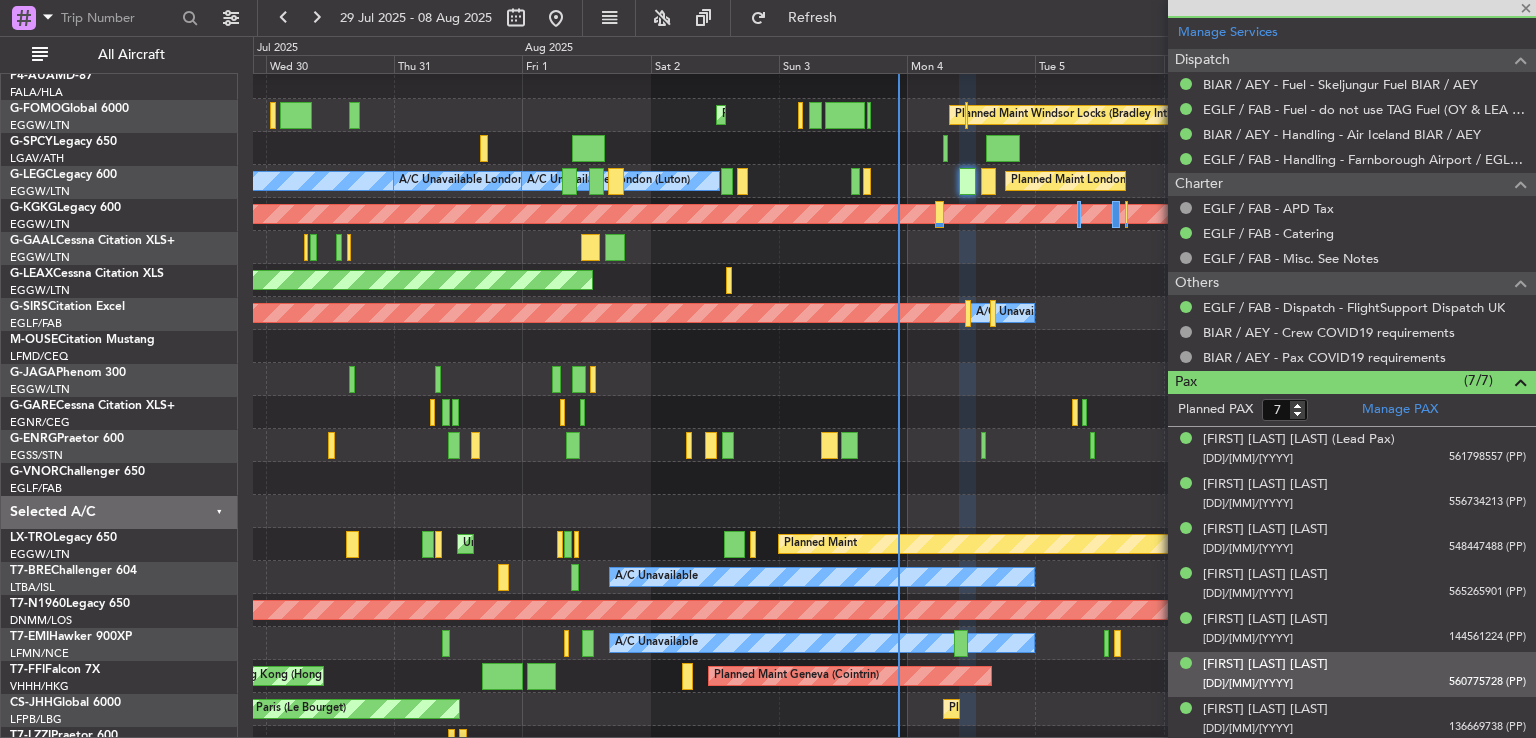 click on "[FIRST] [LAST] [LAST]  [DD]/[MM]/[YYYY]  [NUM] (PP)" 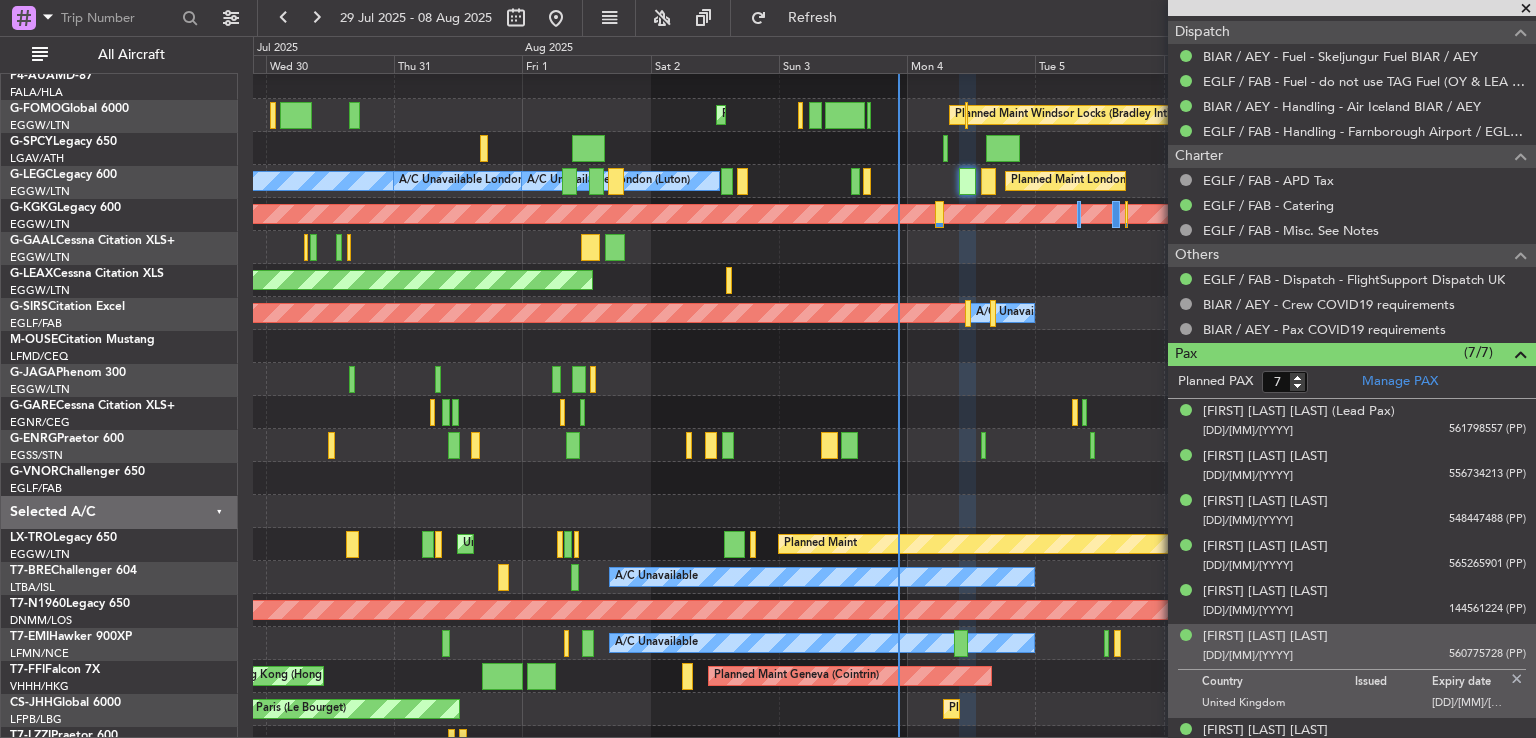 scroll, scrollTop: 781, scrollLeft: 0, axis: vertical 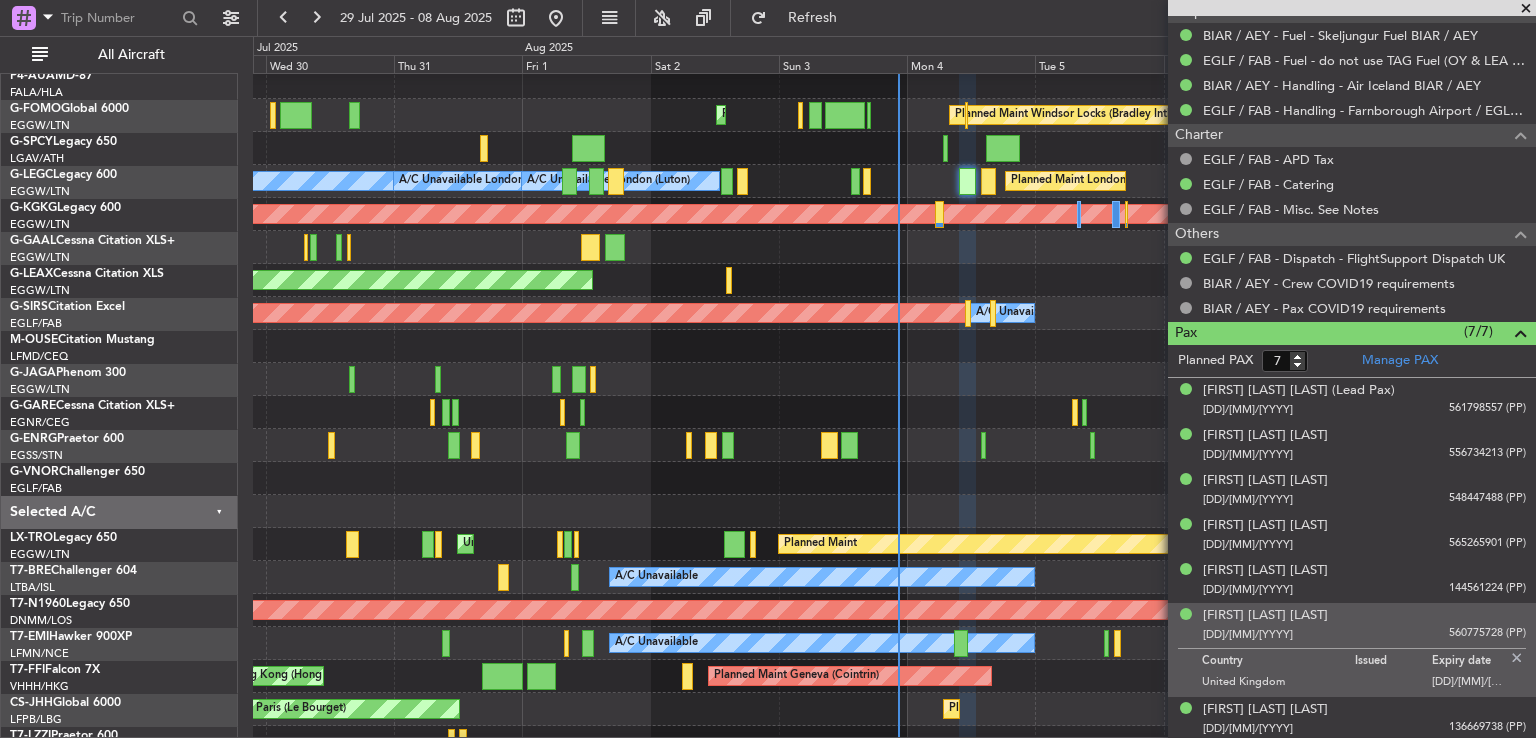 click at bounding box center (1526, 9) 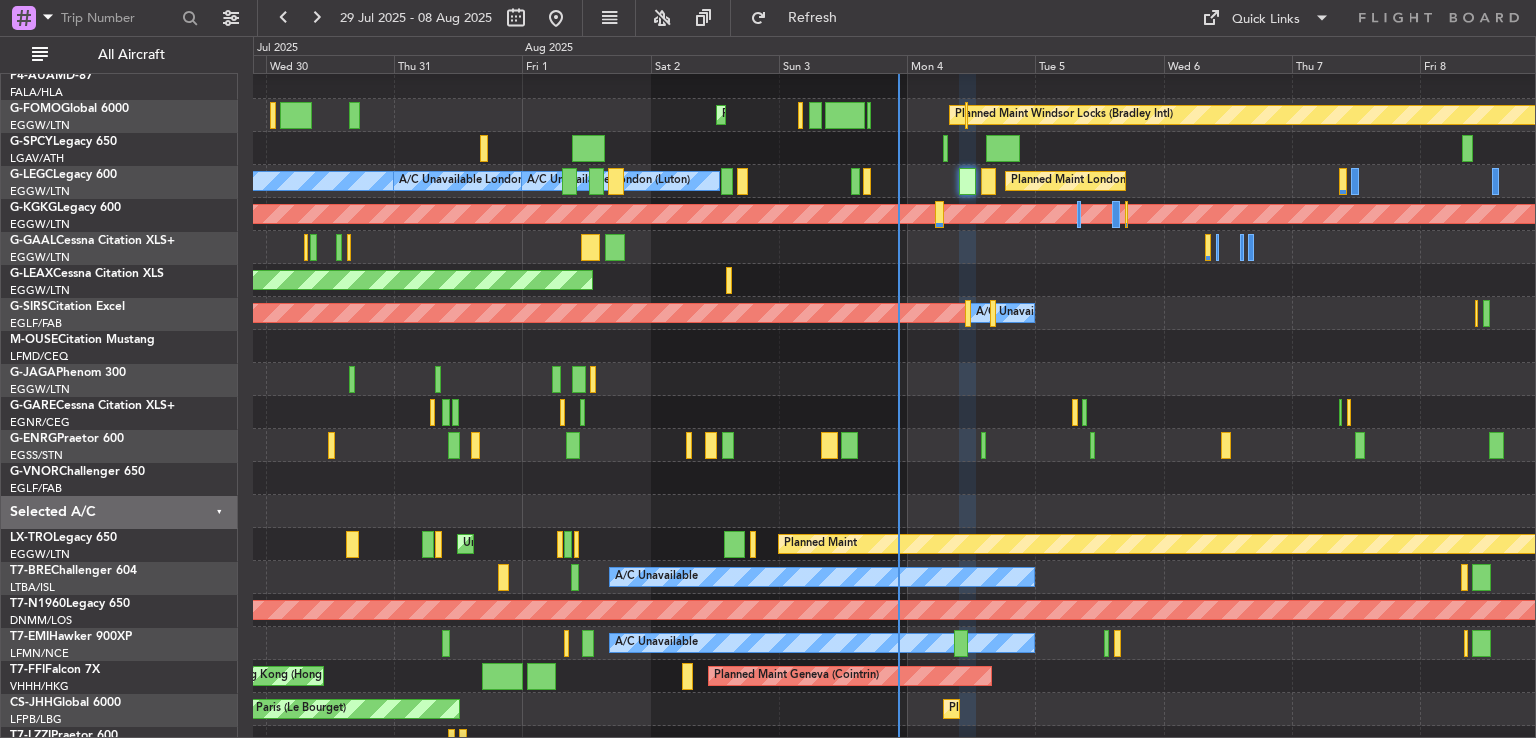 type on "0" 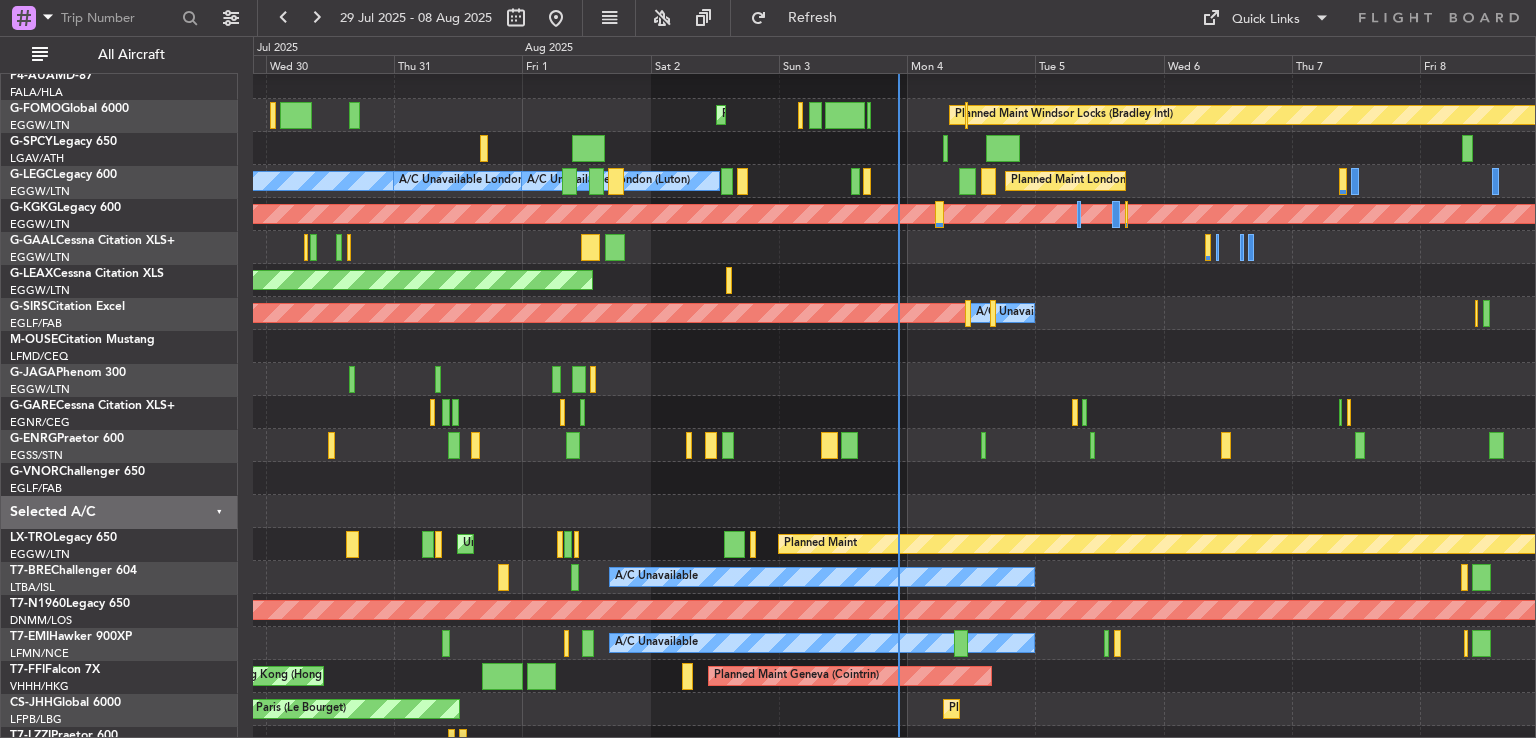 scroll, scrollTop: 80, scrollLeft: 0, axis: vertical 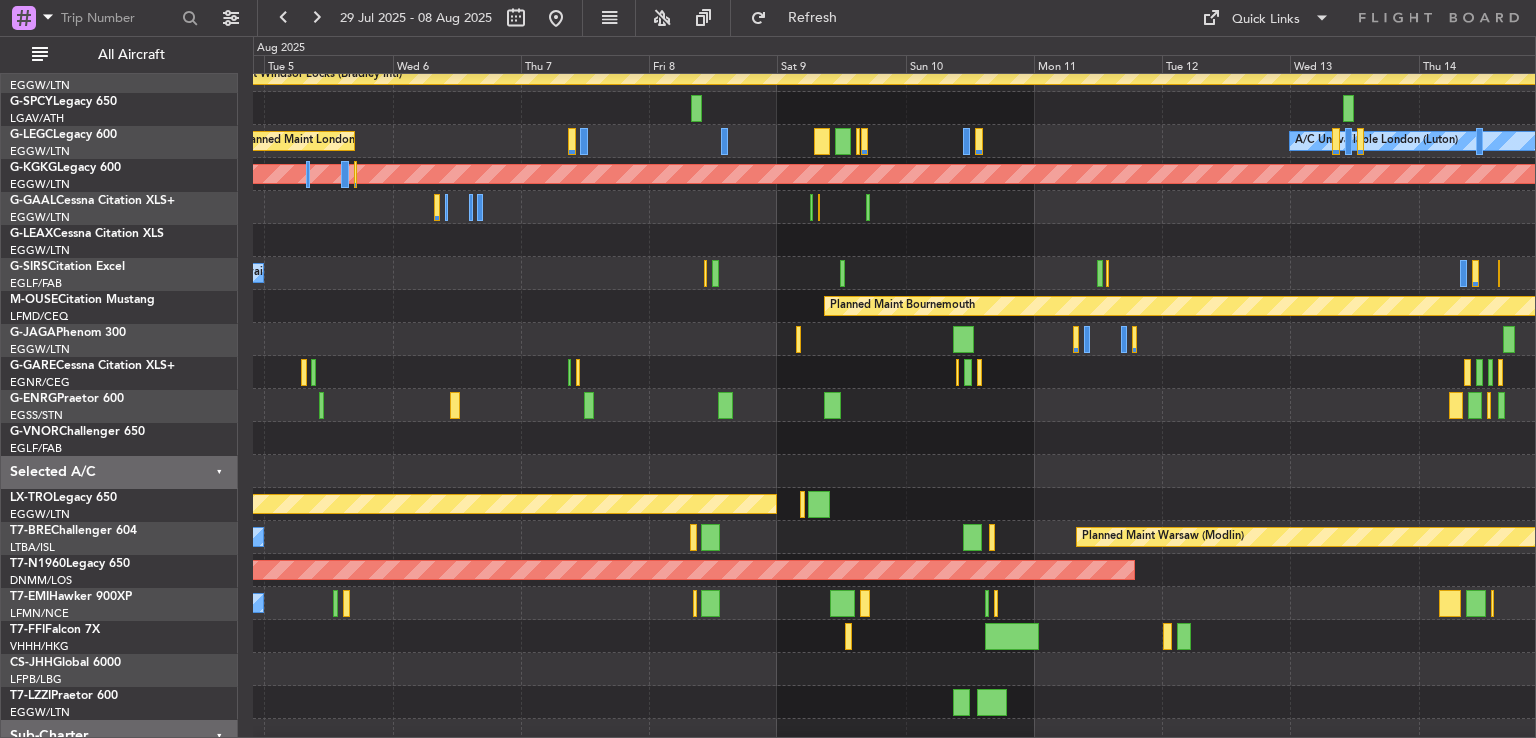 click on "A/C Unavailable
Planned Maint [CITY] ([AIRPORT])" 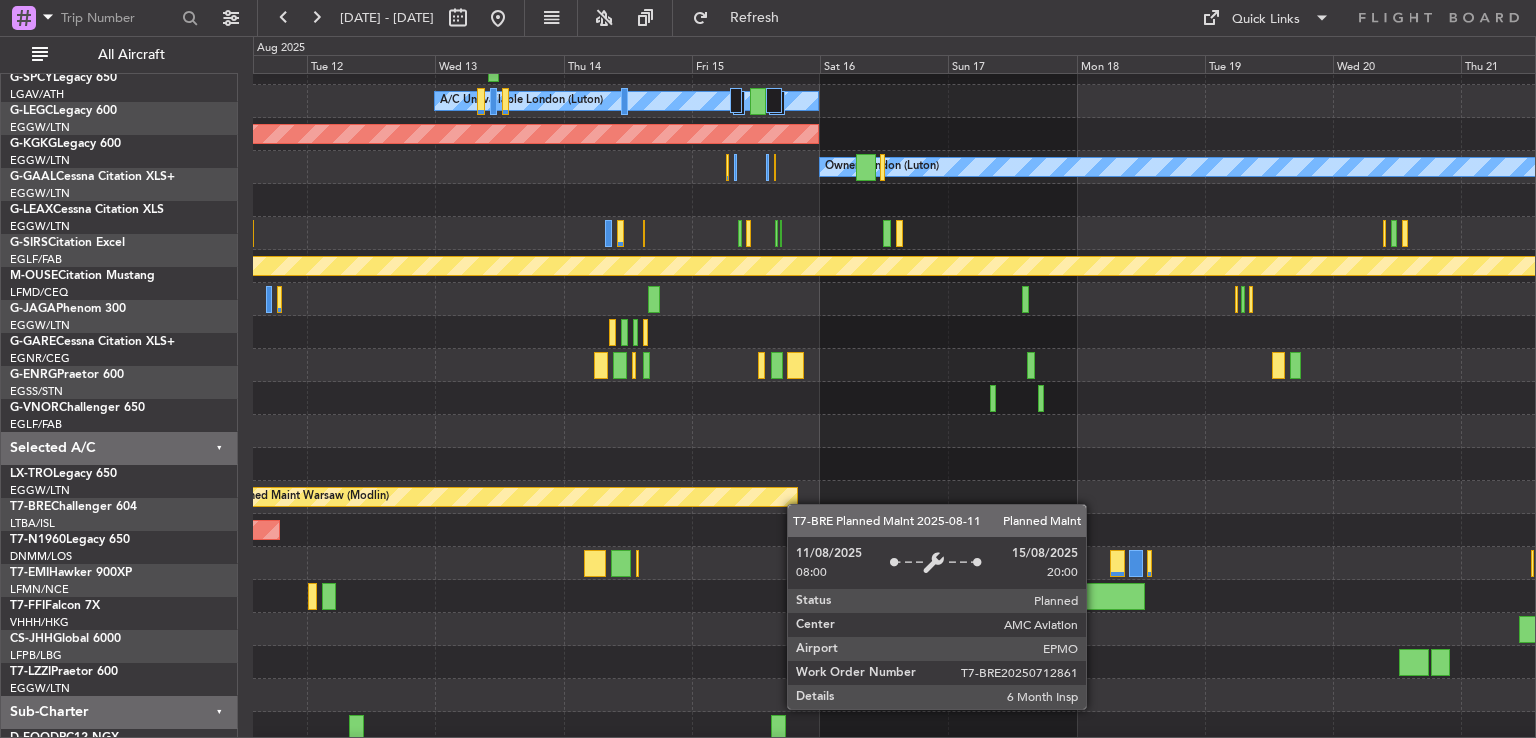 scroll, scrollTop: 120, scrollLeft: 0, axis: vertical 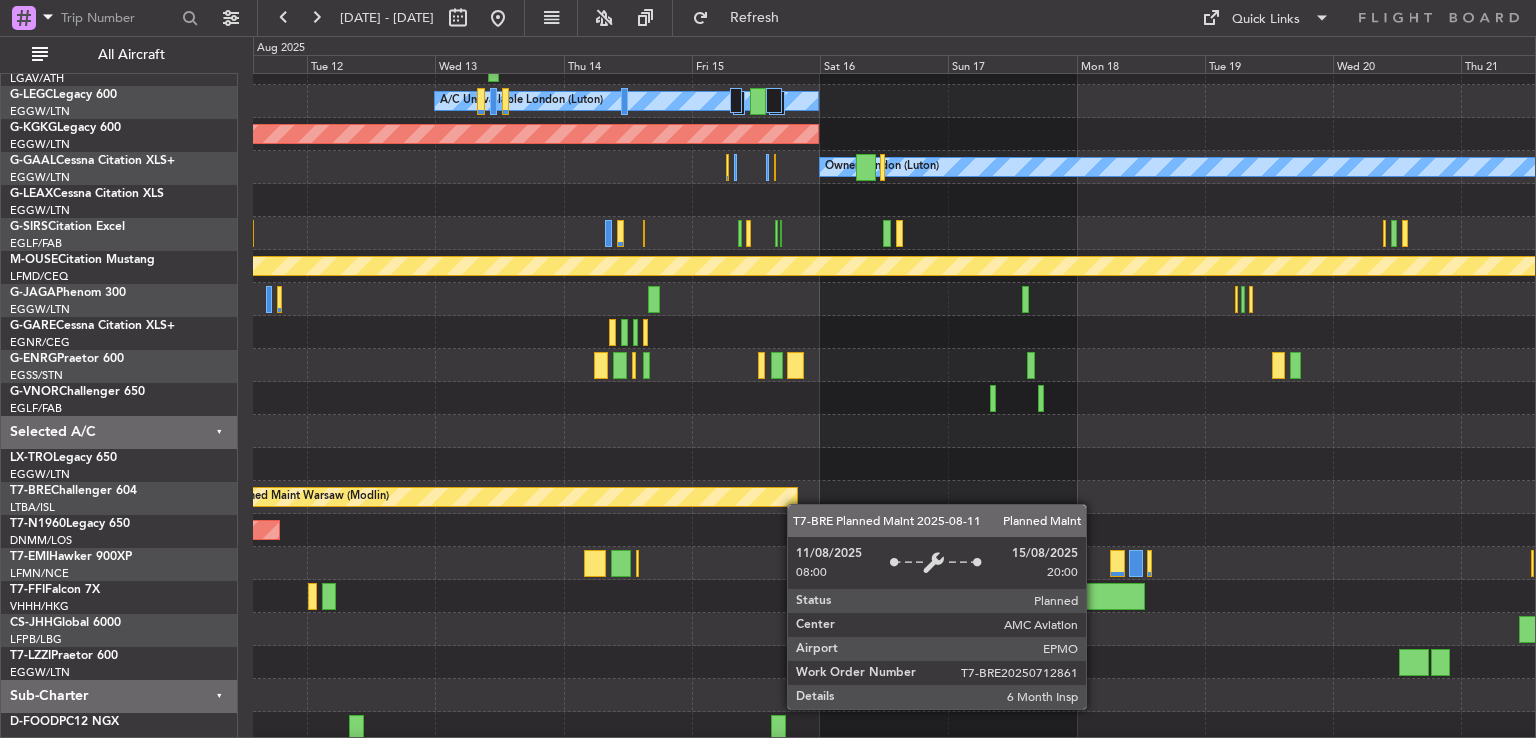 click on "Planned Maint Warsaw (Modlin)" at bounding box center (510, 497) 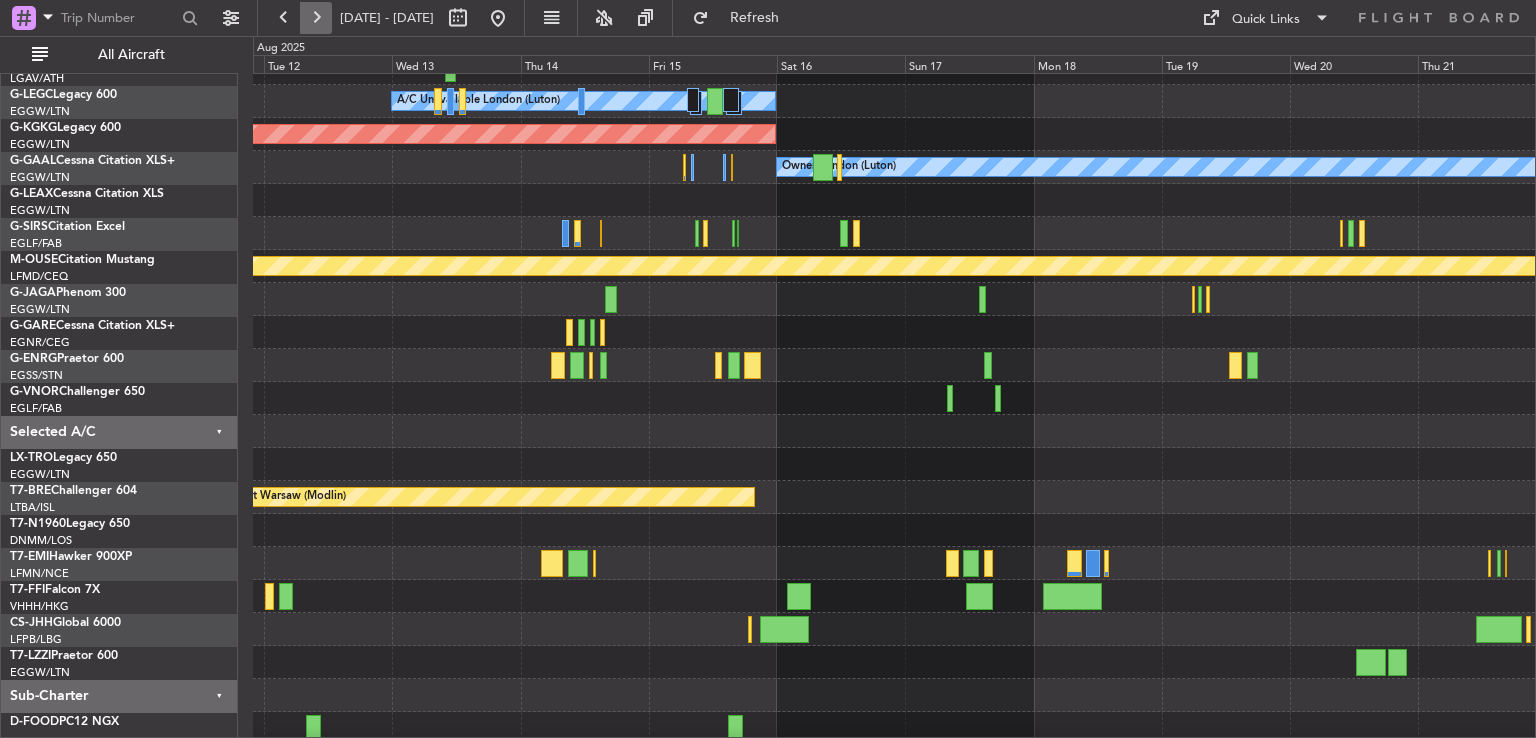 click at bounding box center [316, 18] 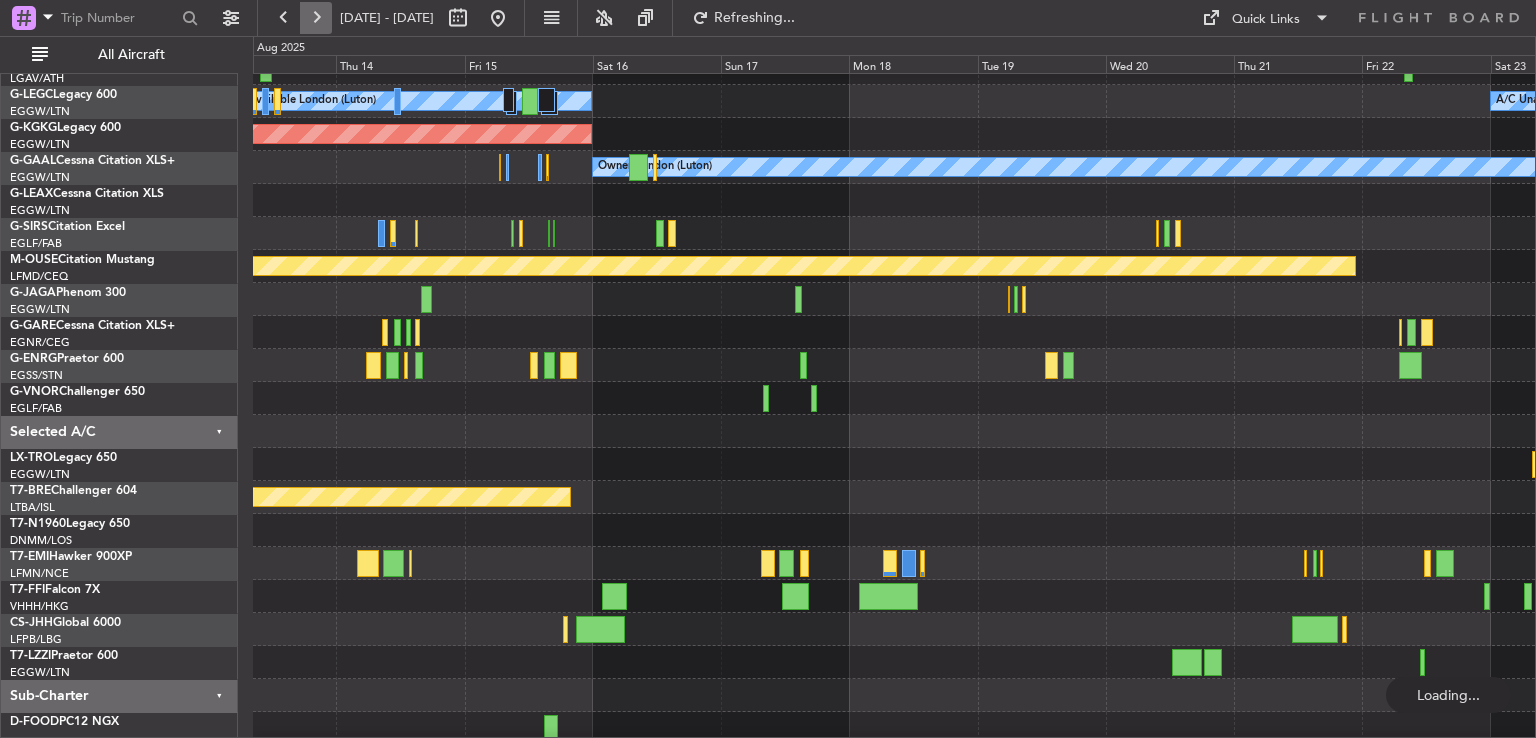 click at bounding box center (316, 18) 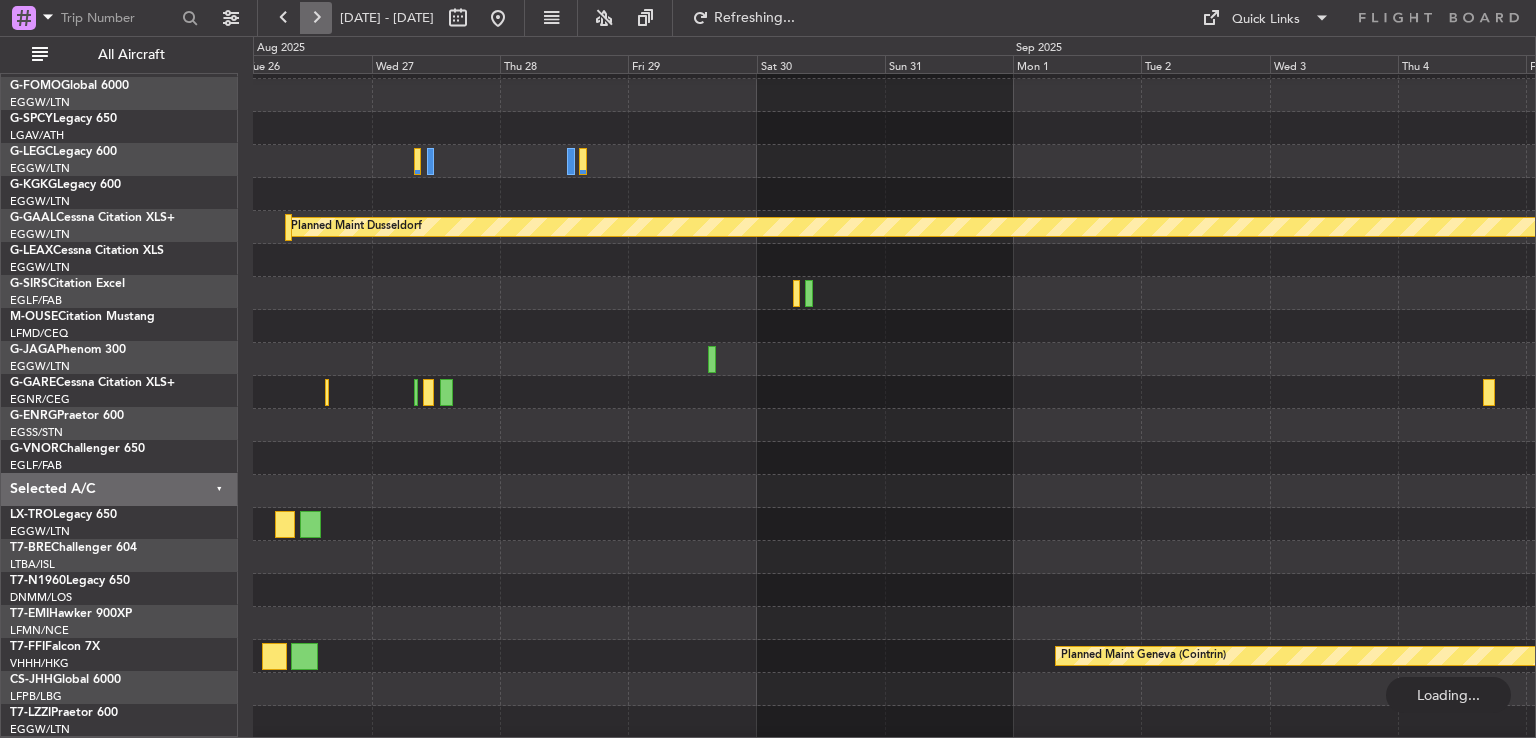 scroll, scrollTop: 60, scrollLeft: 0, axis: vertical 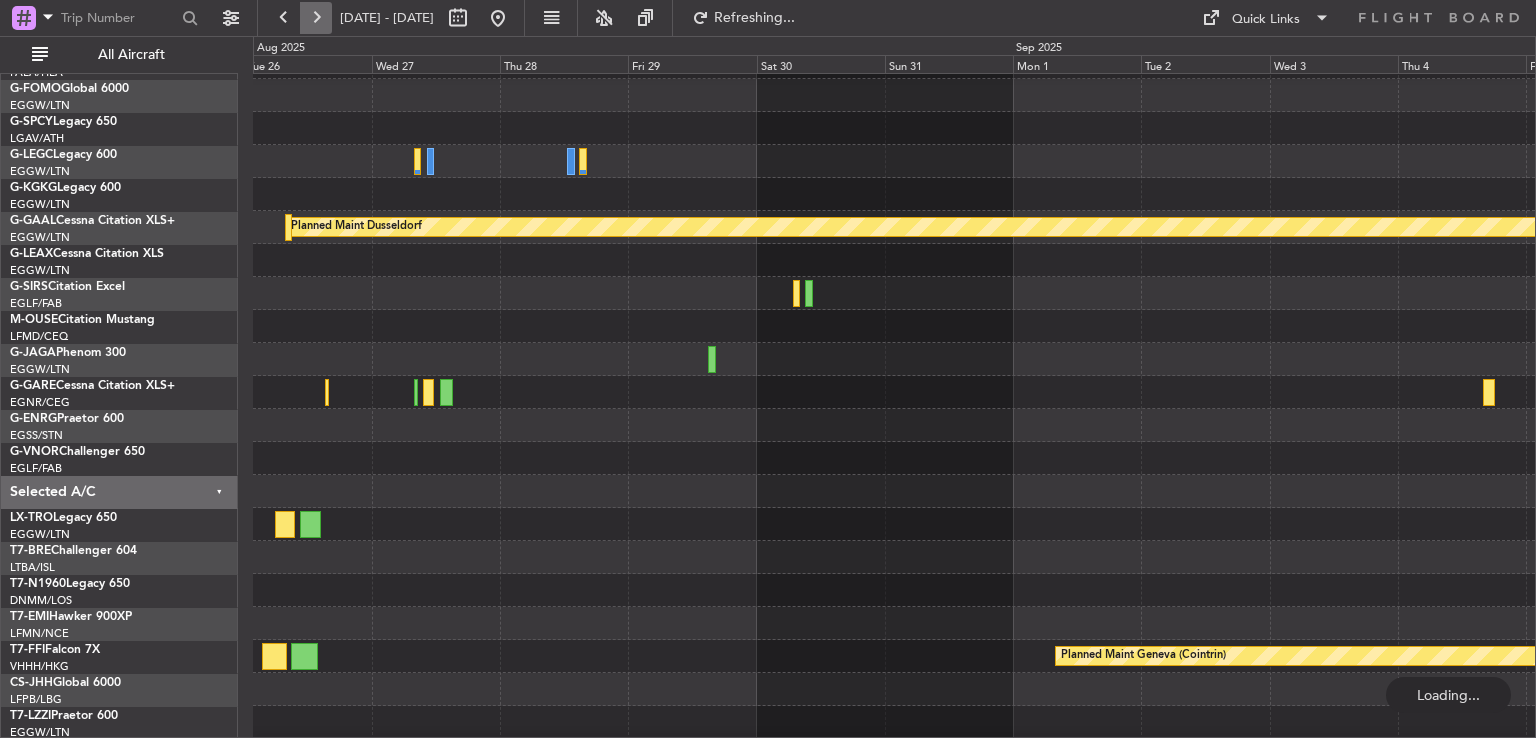 click at bounding box center (316, 18) 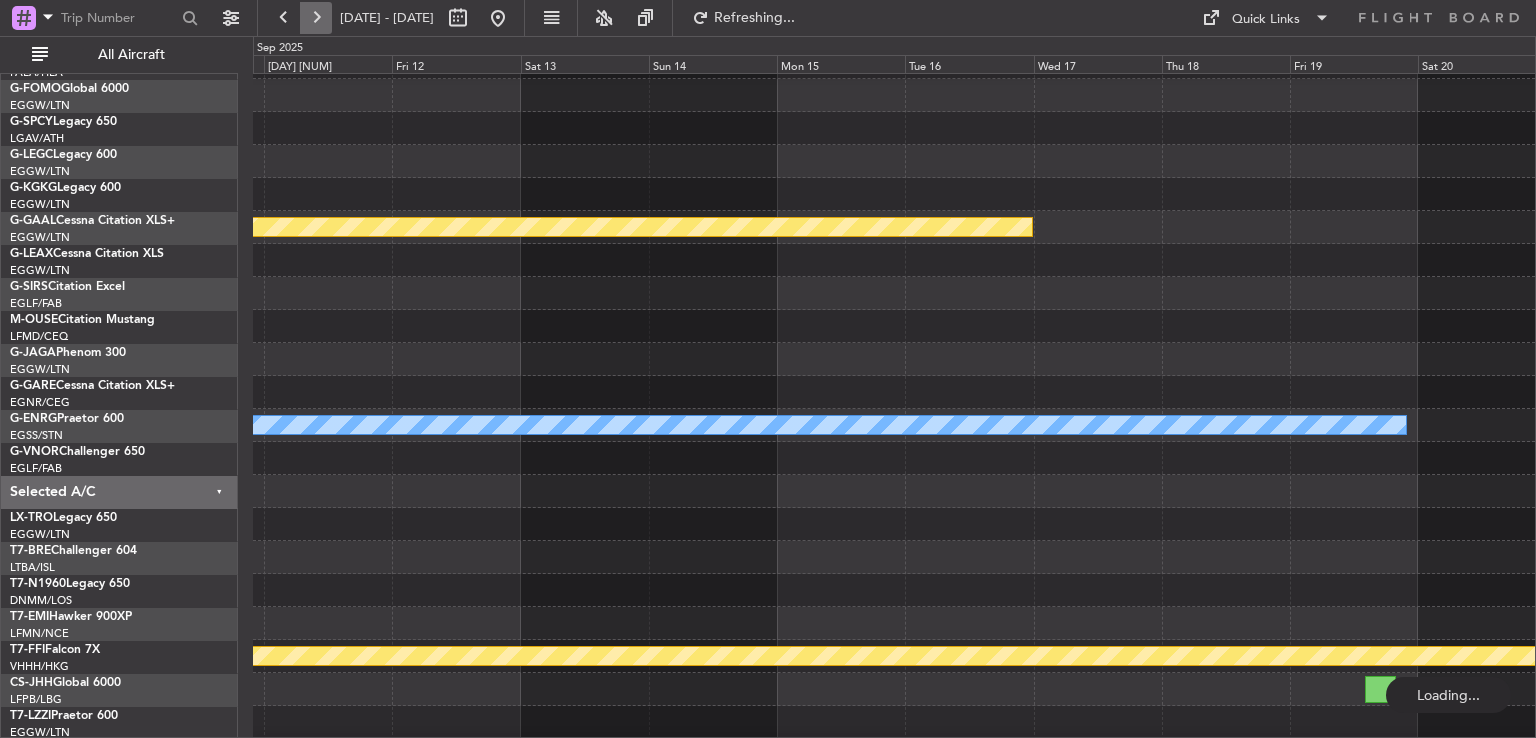 click at bounding box center (316, 18) 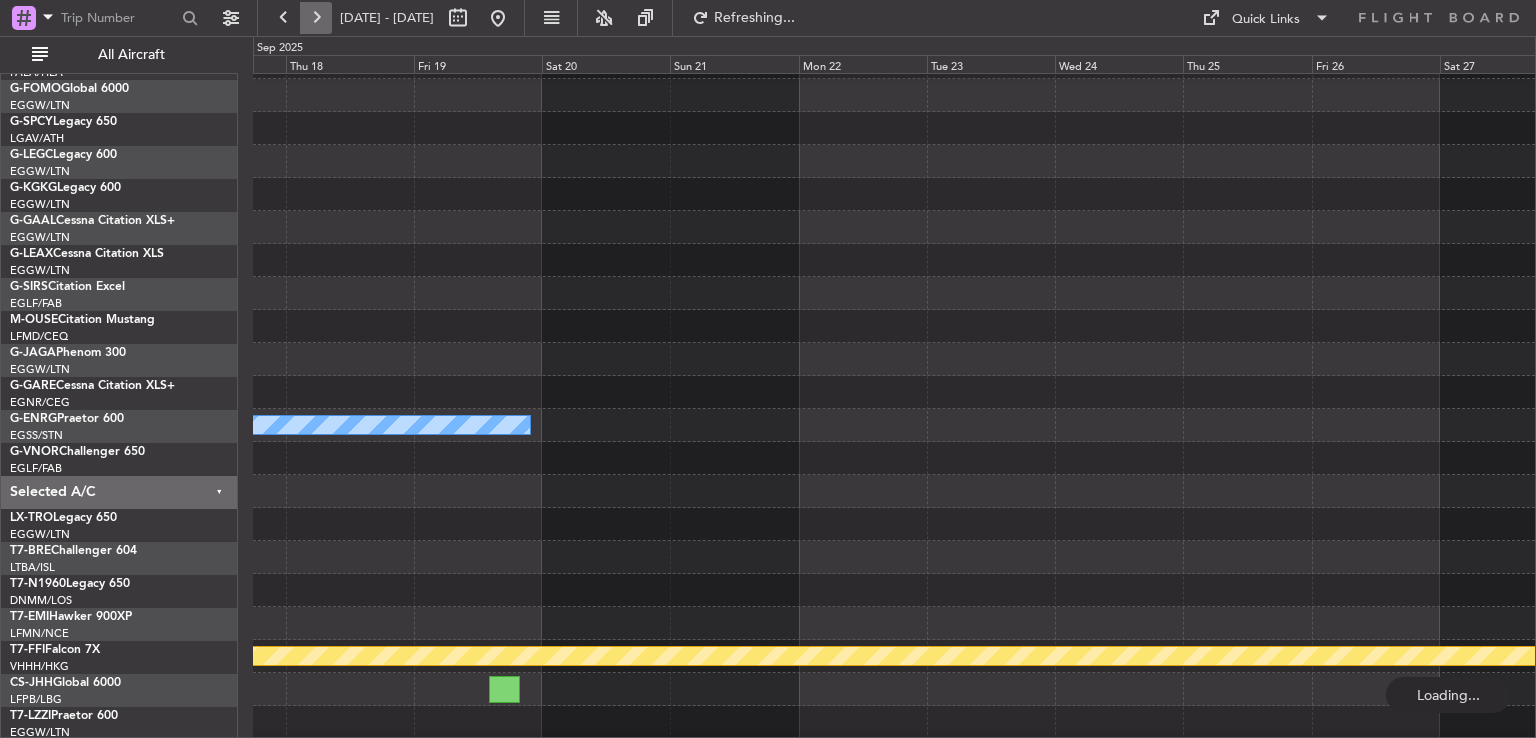 click at bounding box center [316, 18] 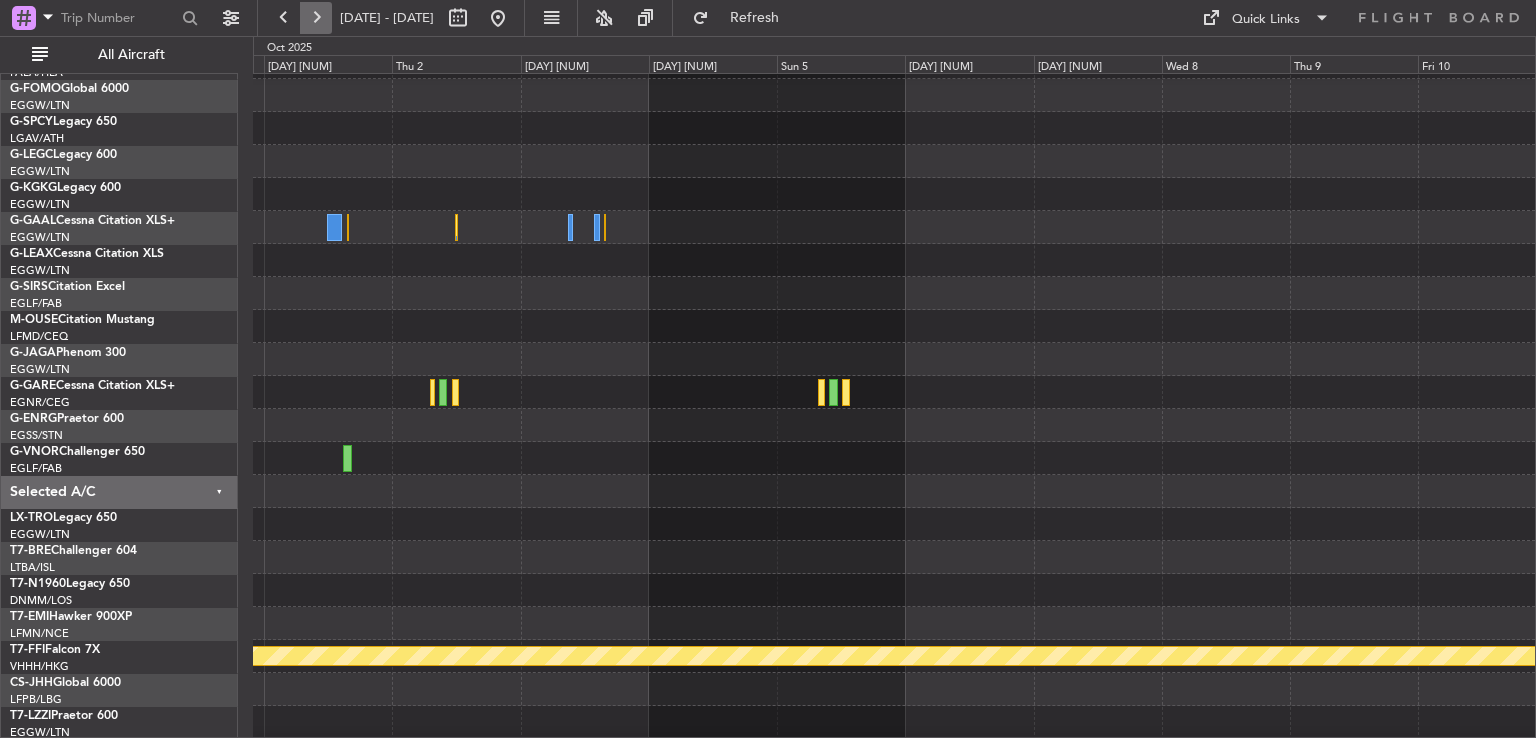 click at bounding box center (316, 18) 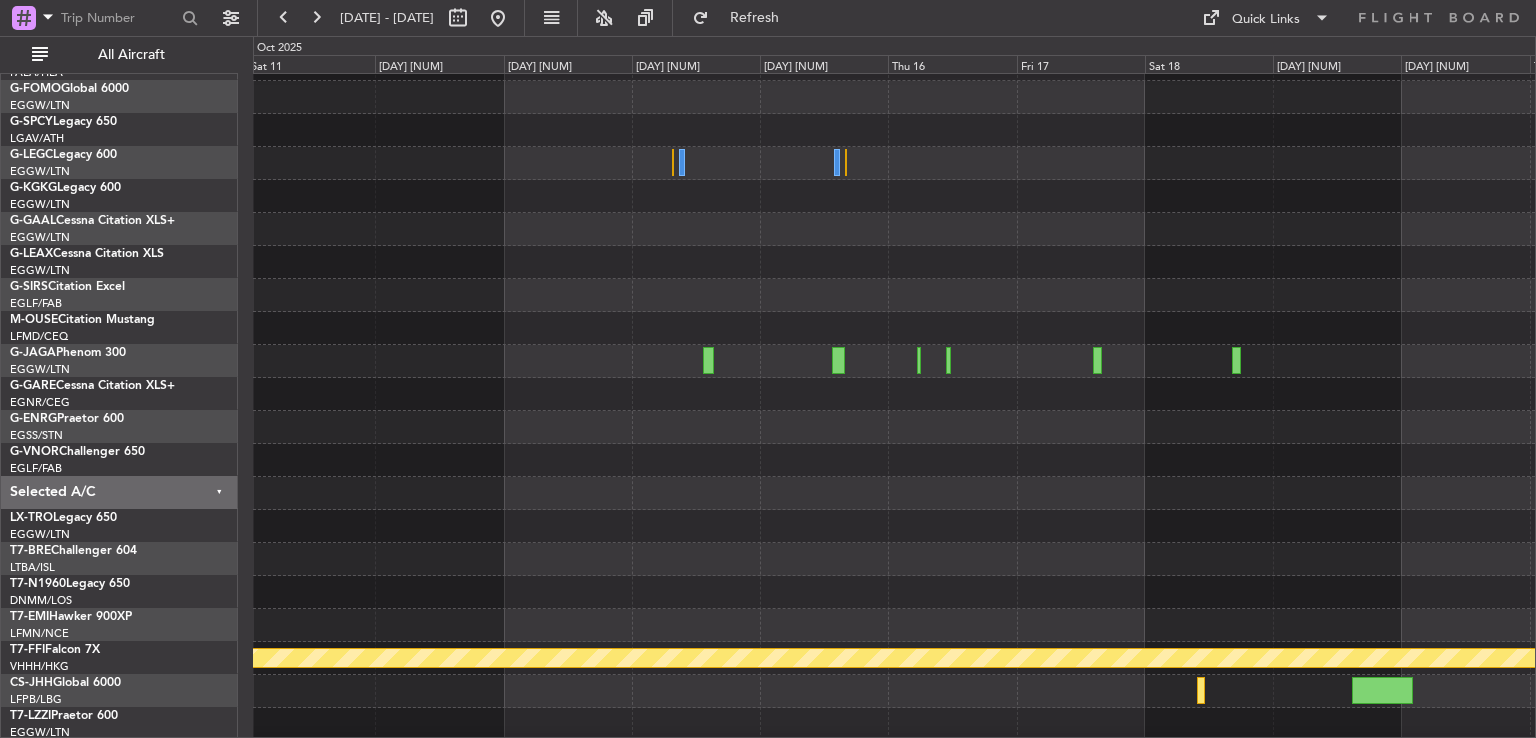 scroll, scrollTop: 60, scrollLeft: 0, axis: vertical 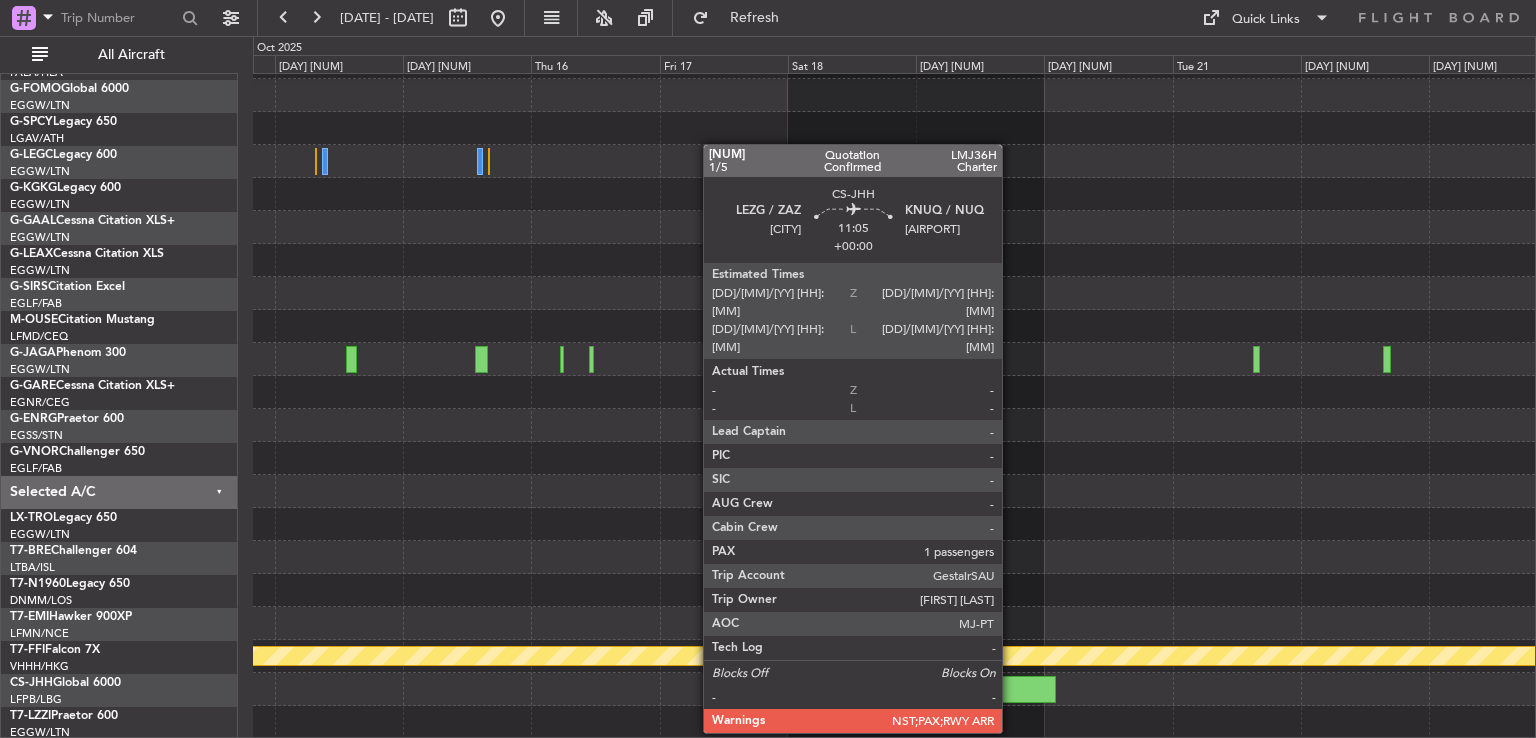 click 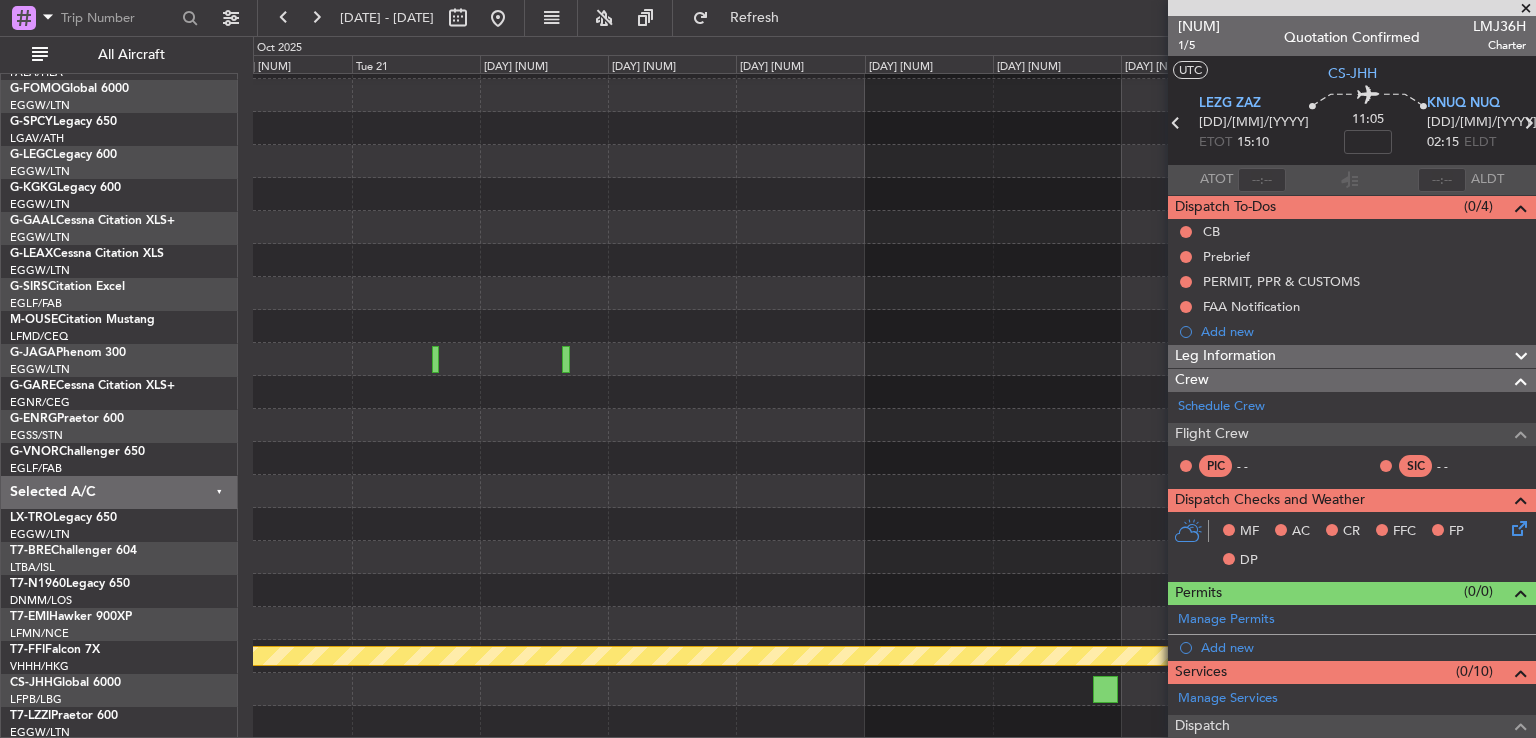 scroll, scrollTop: 377, scrollLeft: 0, axis: vertical 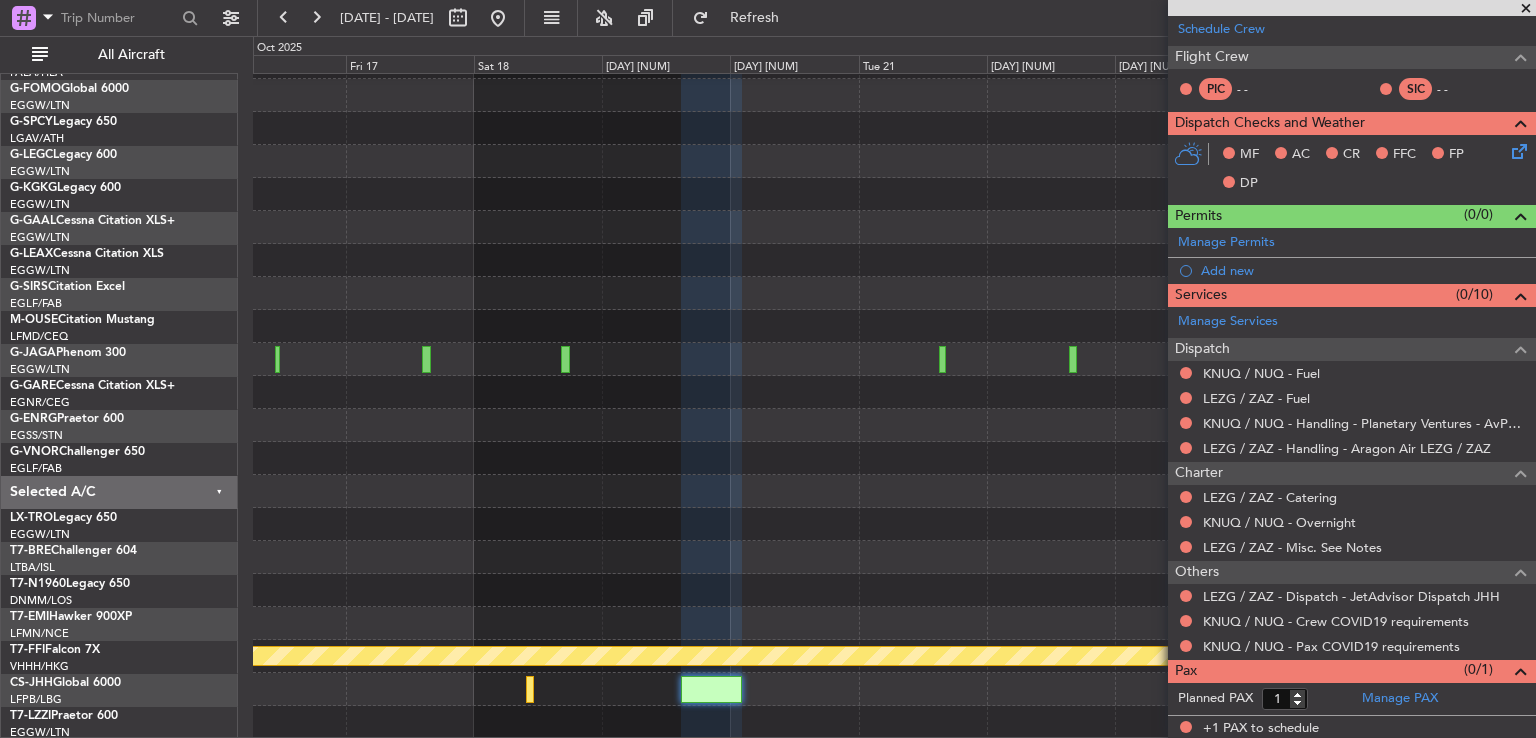 click on "[DATE] - [DATE] Refresh Quick Links All Aircraft
Planned Maint [CITY] ([AIRPORT])
[COMPANY]
P4-AUA  MD-87
FALA/HLA
[CITY]
G-FOMO  Global 6000
EGGW/LTN
[CITY] ([AIRPORT])
G-SPCY  Legacy 650
LGAV/ATH
[CITY] ([AIRPORT])
G-LEGC  Legacy 600
EGGW/LTN
[CITY] ([AIRPORT])
G-KGKG  Legacy 600
EGGW/LTN
[CITY] ([AIRPORT])
G-GAAL  Cessna Citation XLS+" at bounding box center [768, 376] 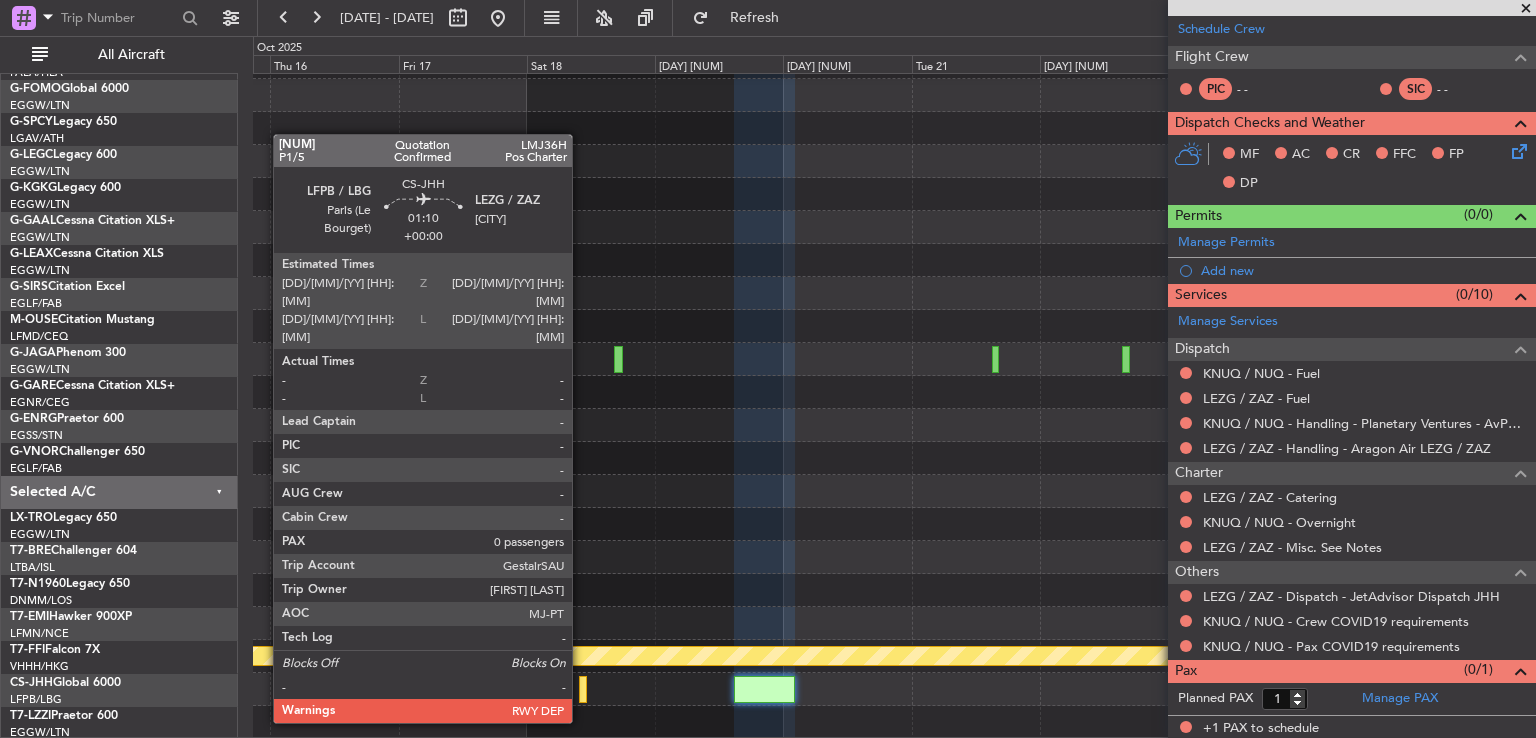 click 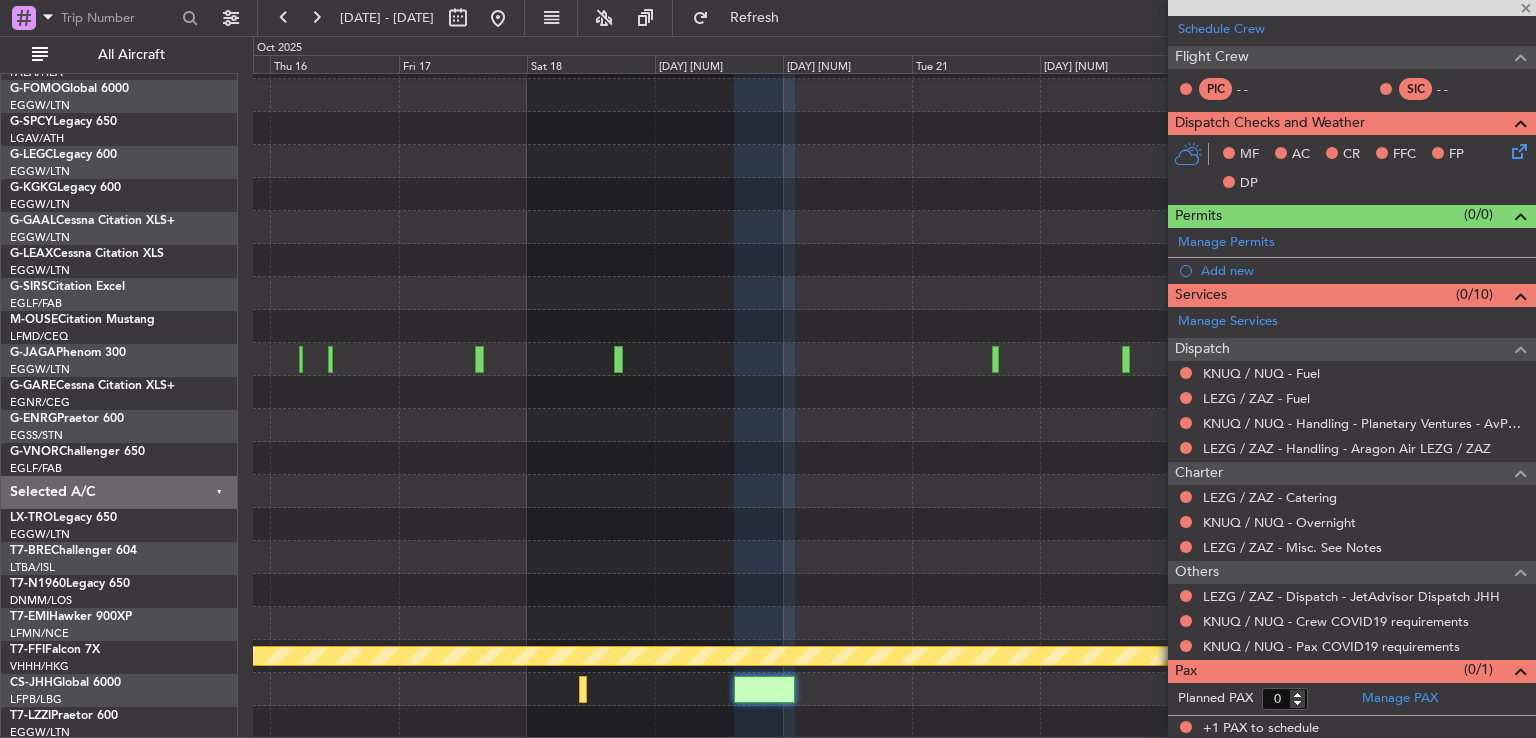 scroll, scrollTop: 0, scrollLeft: 0, axis: both 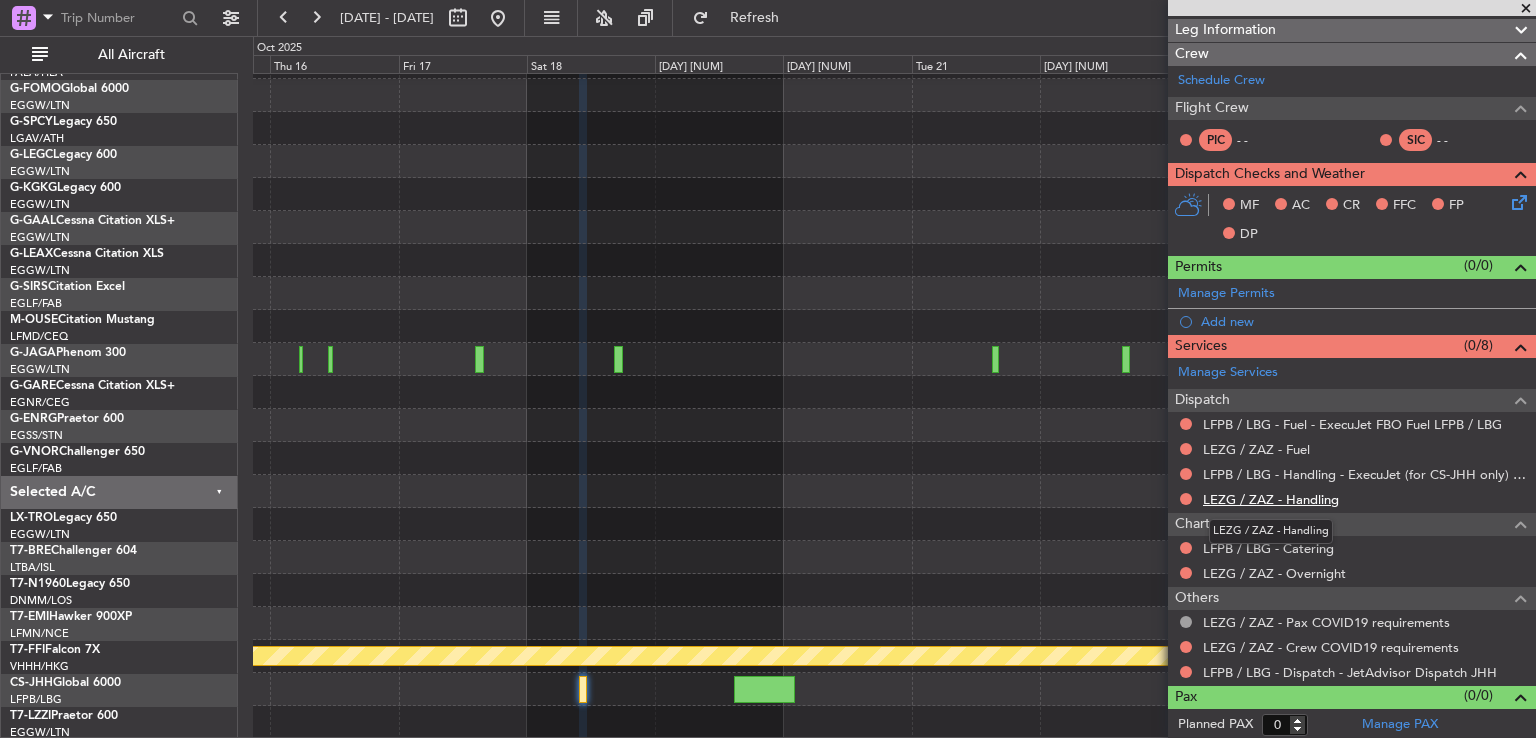 click on "LEZG / ZAZ - Handling" at bounding box center (1271, 499) 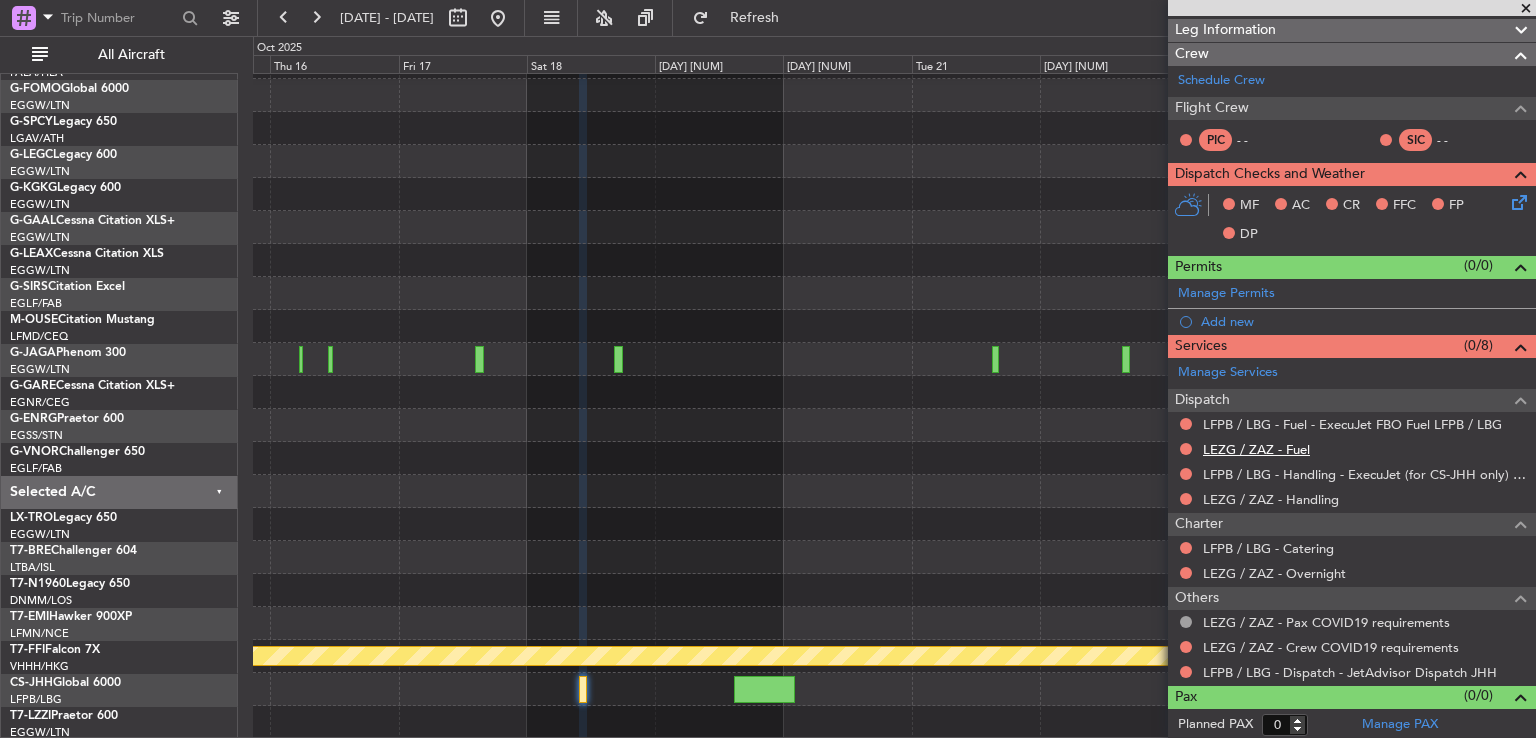 click on "LEZG / ZAZ - Fuel" at bounding box center [1256, 449] 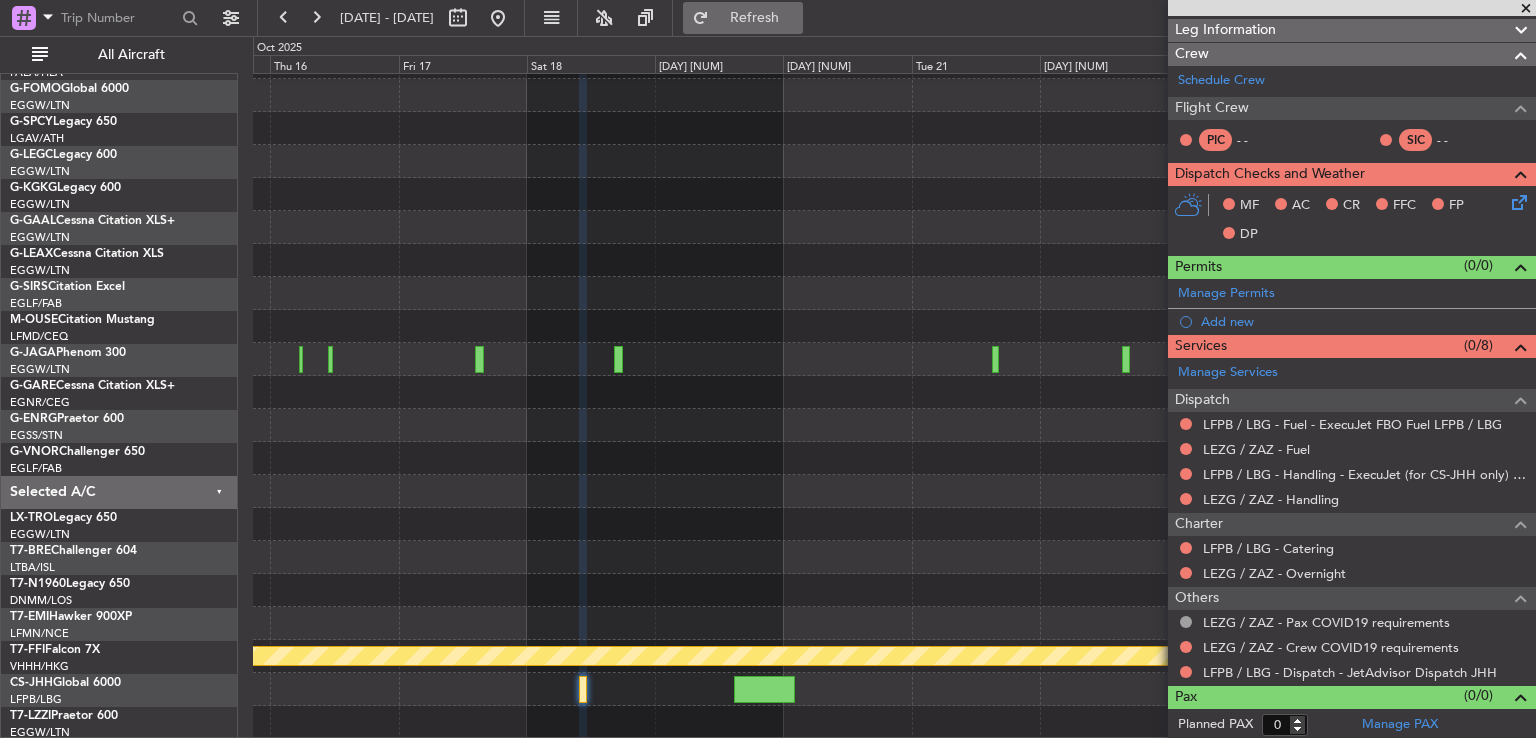 click on "Refresh" 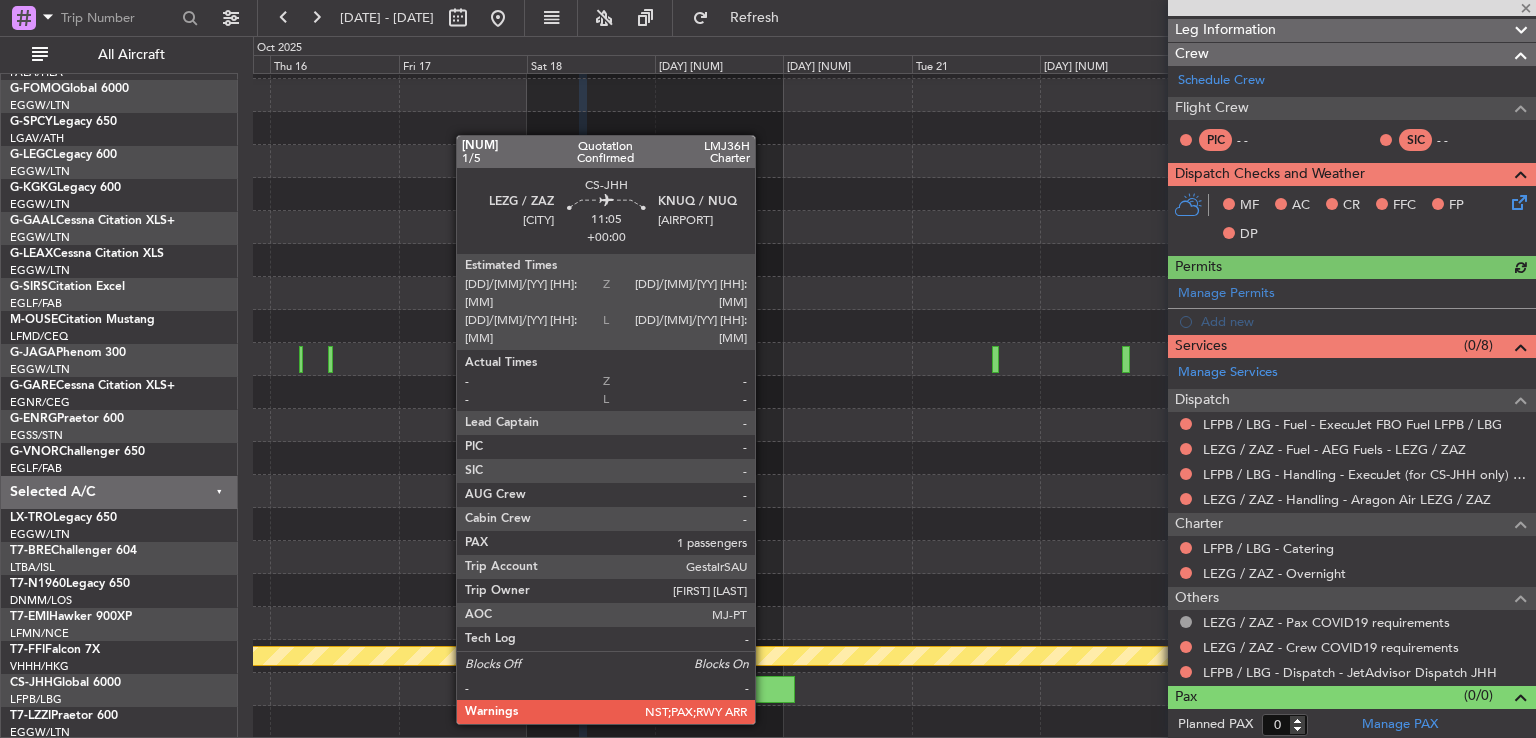 click 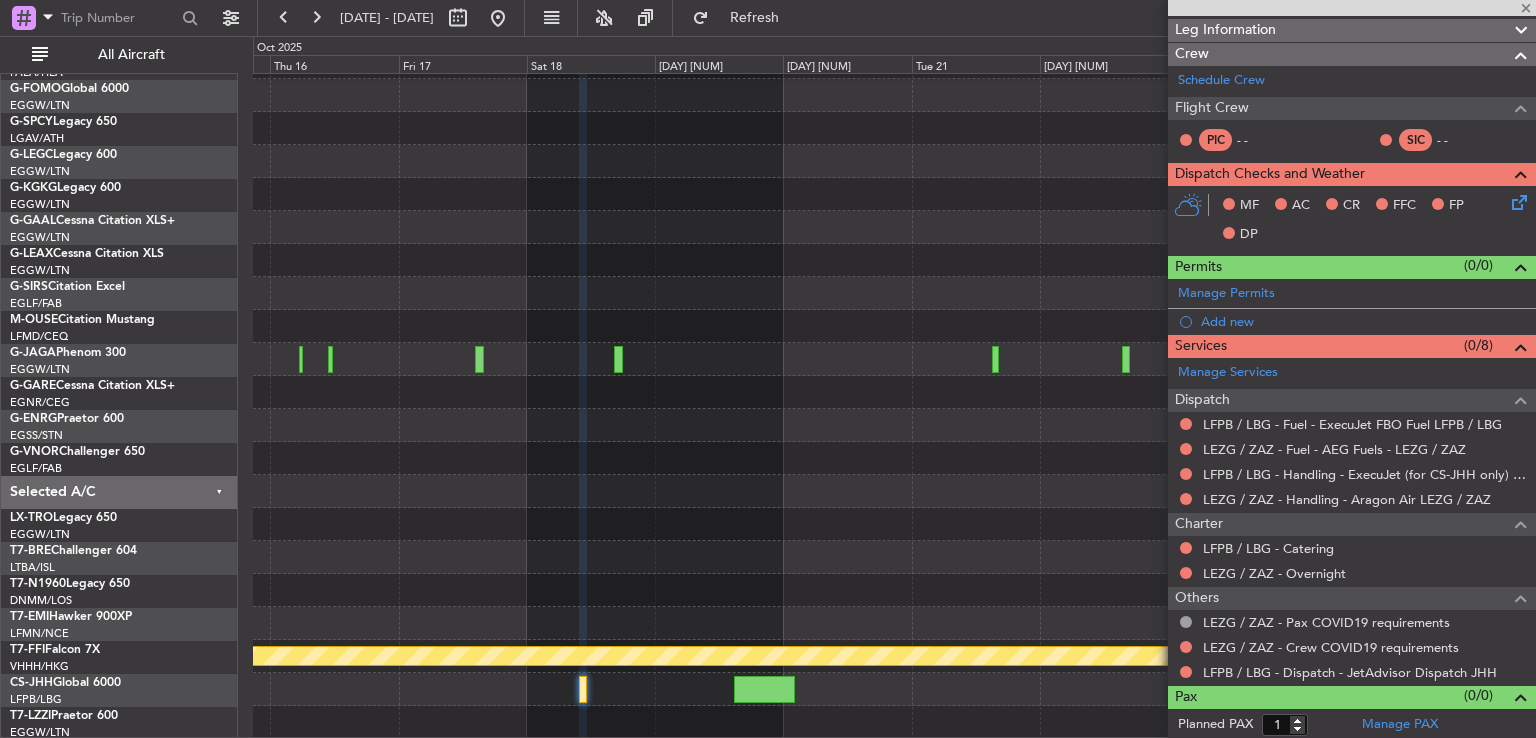 scroll, scrollTop: 0, scrollLeft: 0, axis: both 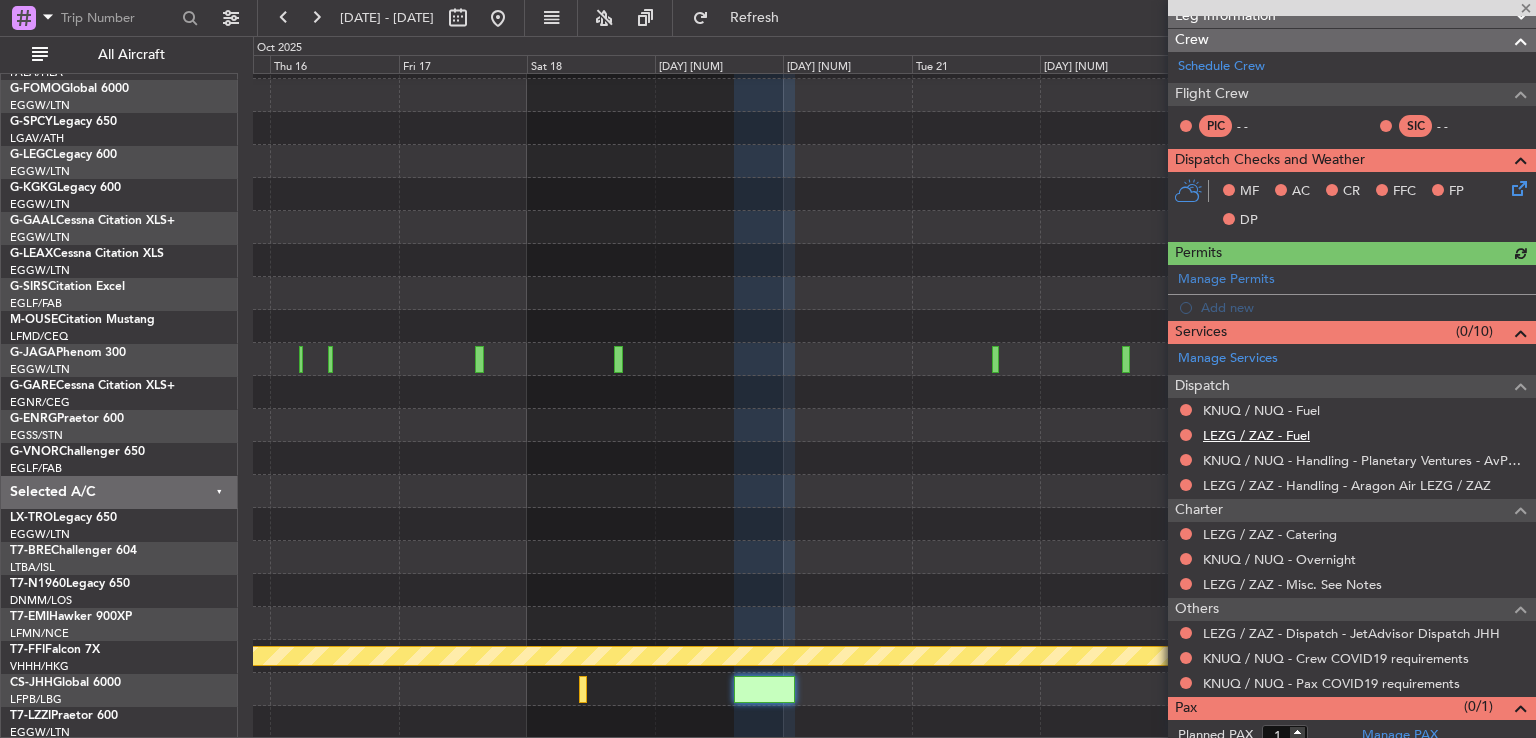 click on "LEZG / ZAZ - Fuel" at bounding box center [1256, 435] 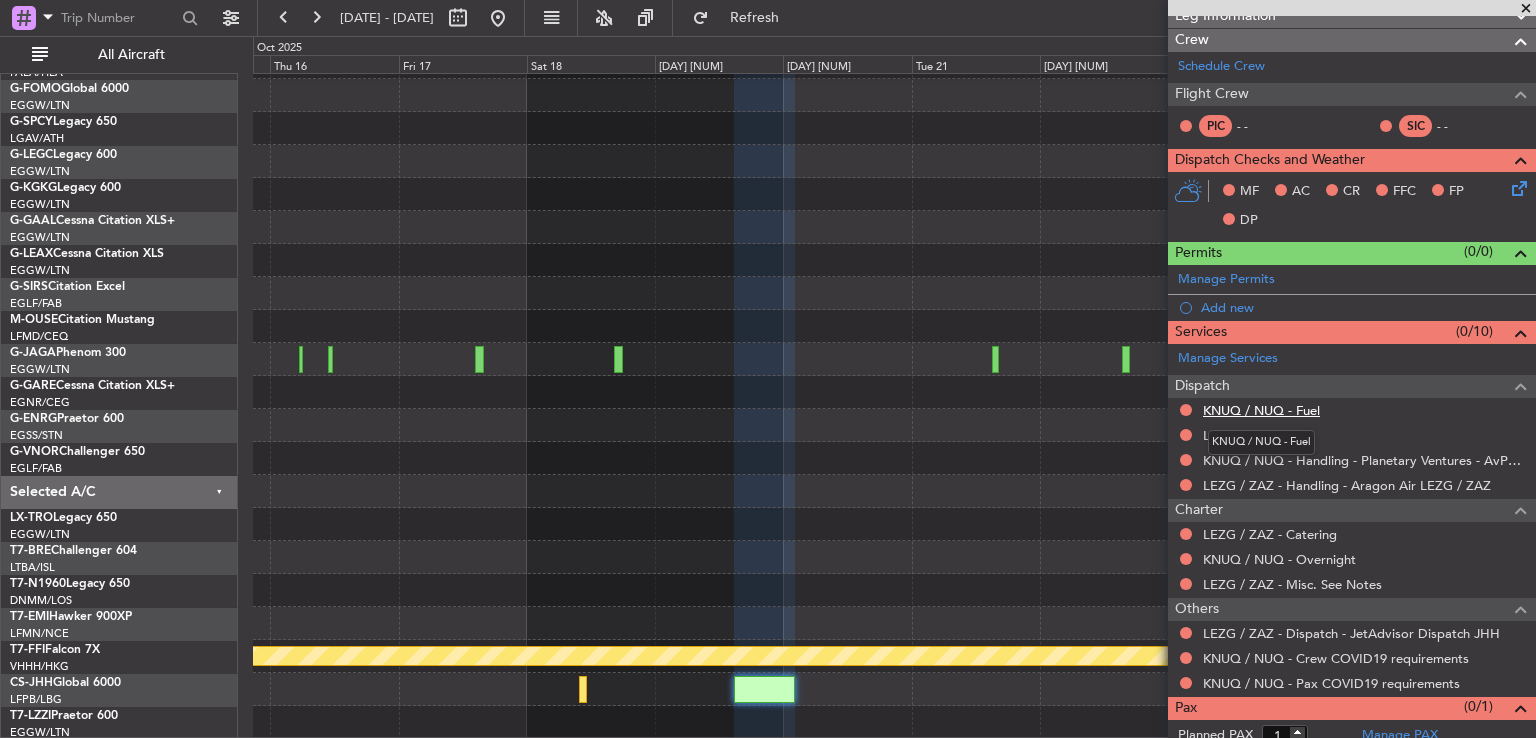 click on "KNUQ / NUQ - Fuel" at bounding box center (1261, 410) 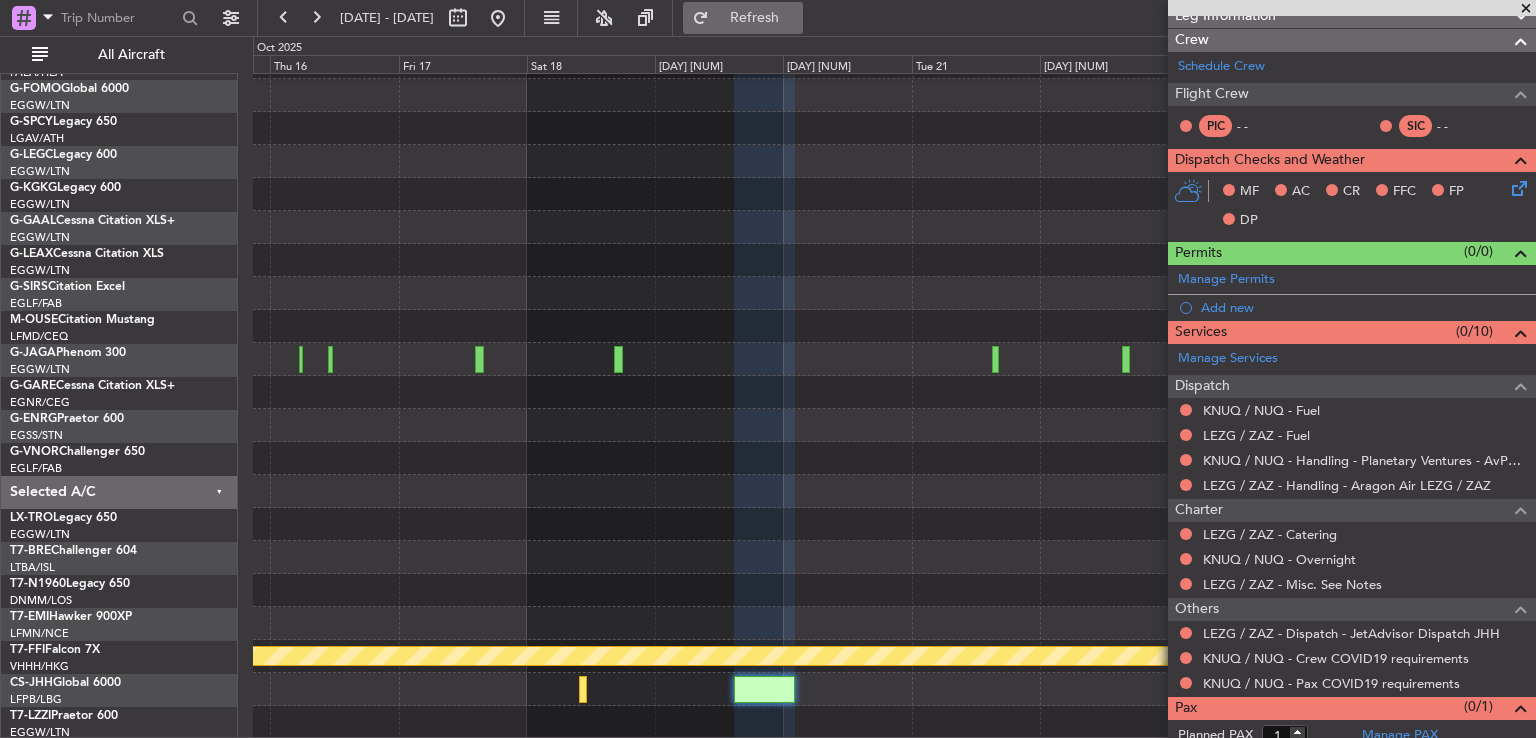 click on "Refresh" 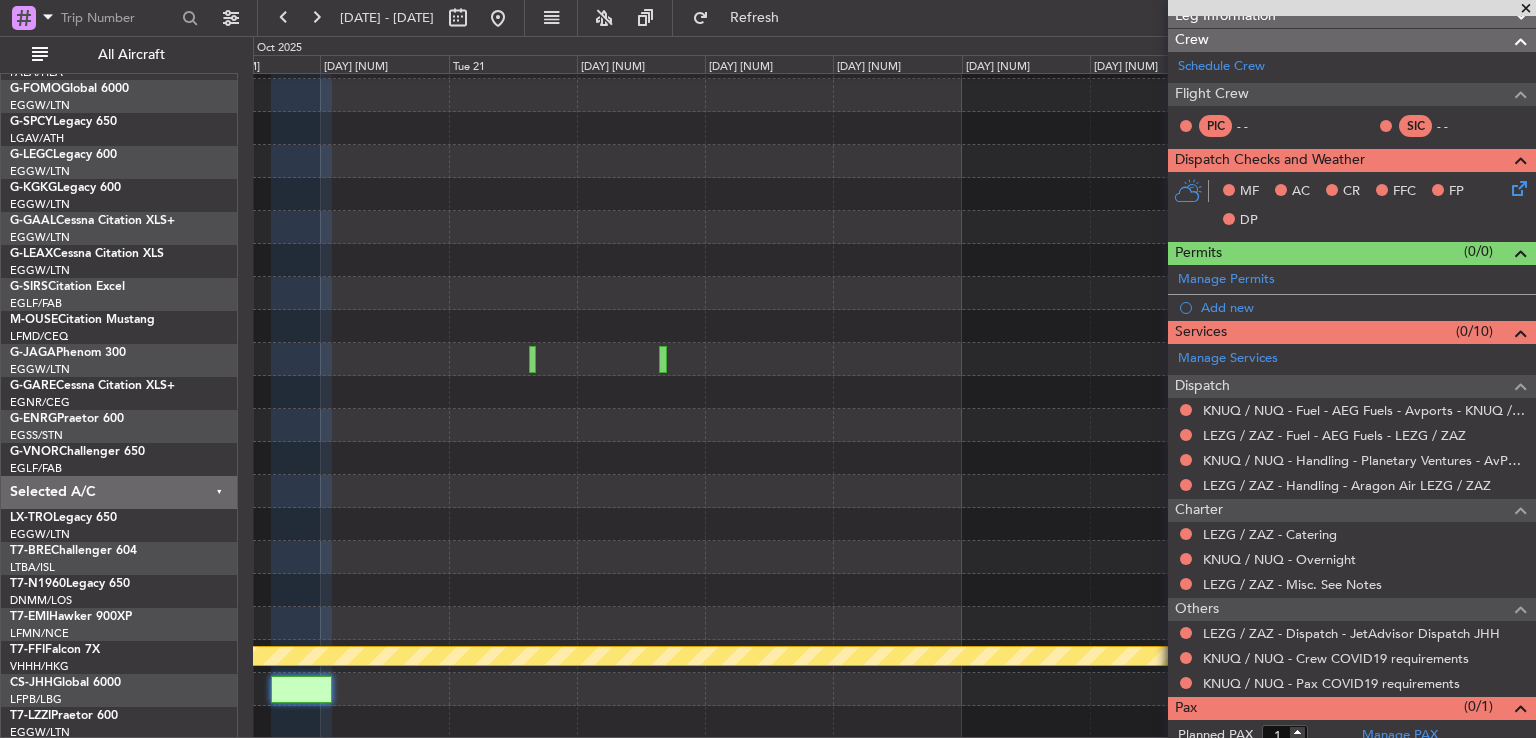 click on "Planned Maint Geneva (Cointrin)" 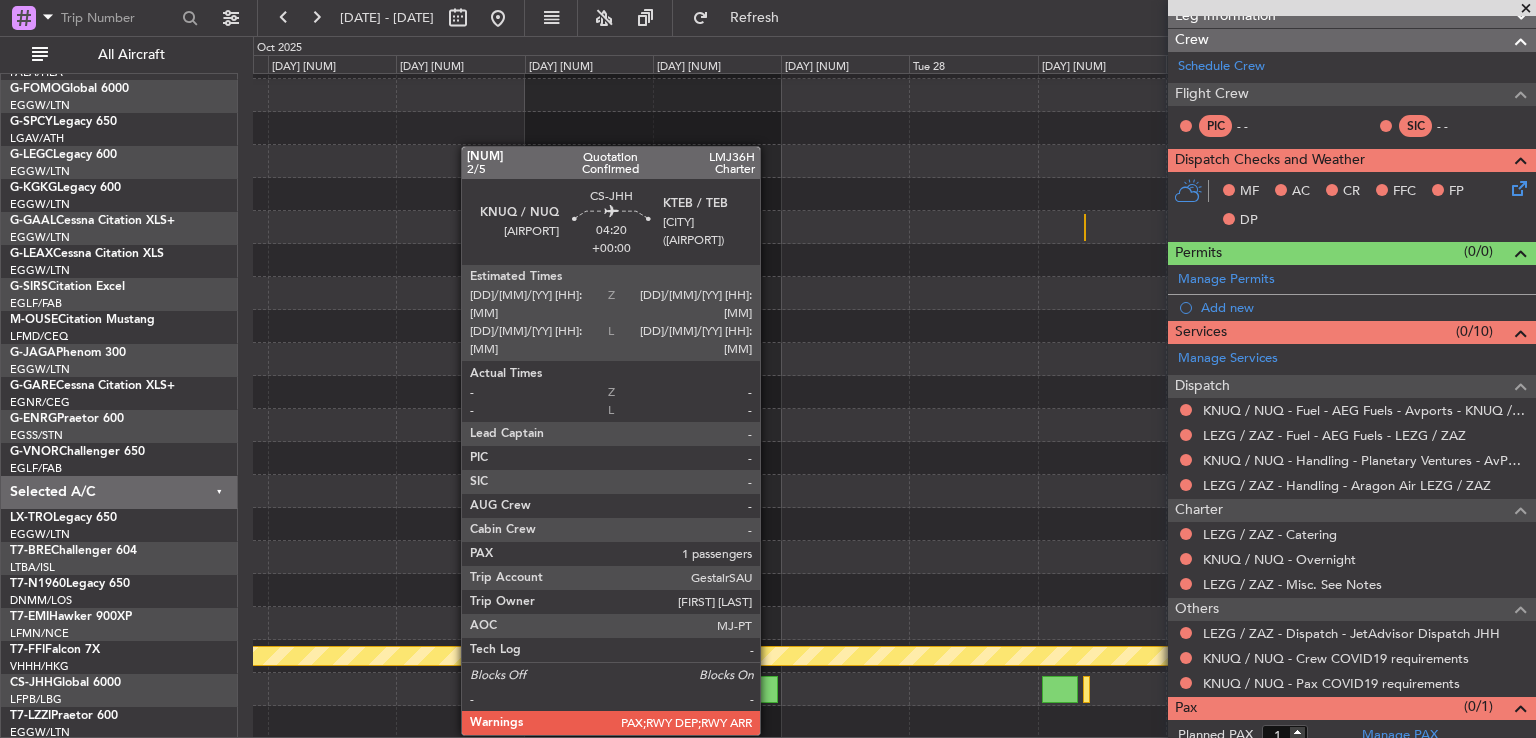 click 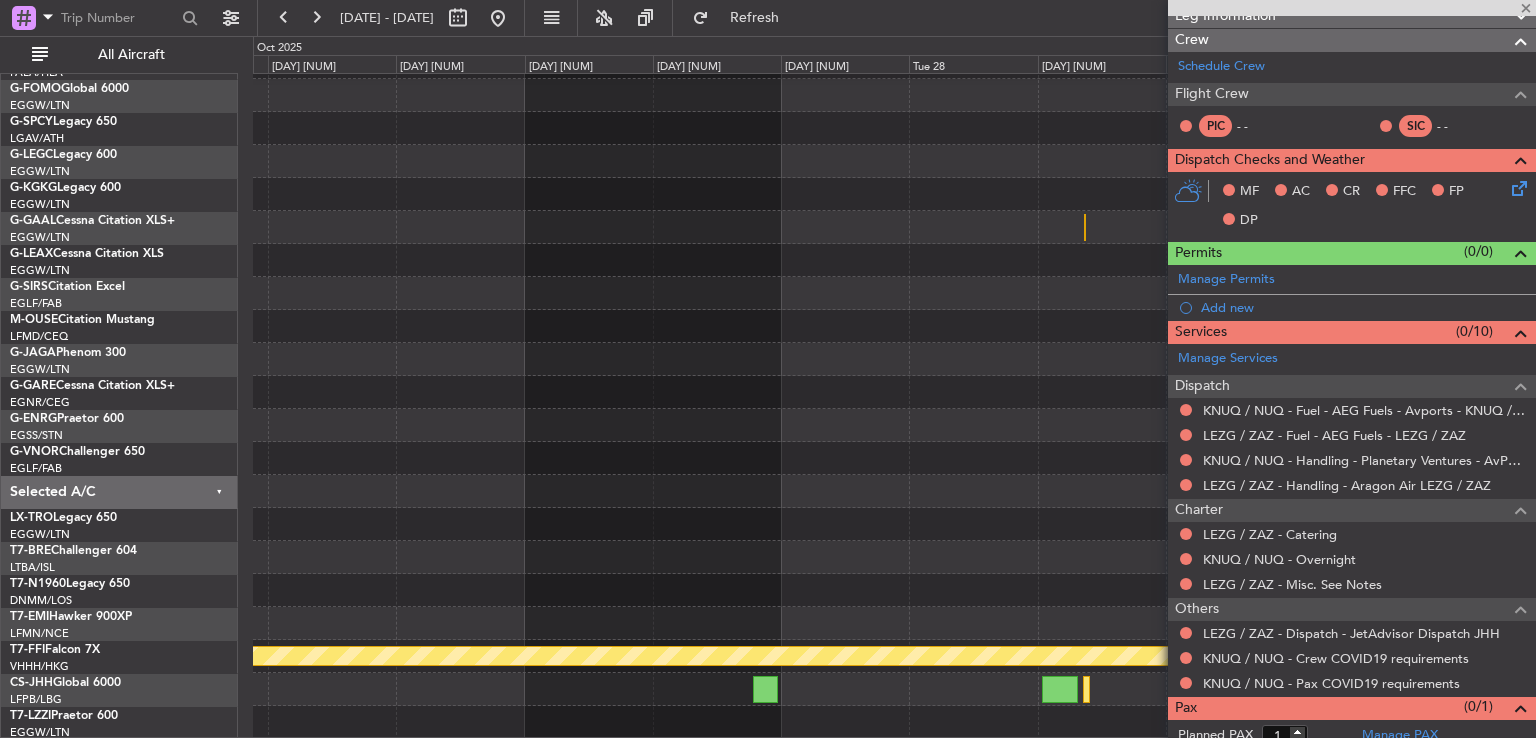 scroll, scrollTop: 0, scrollLeft: 0, axis: both 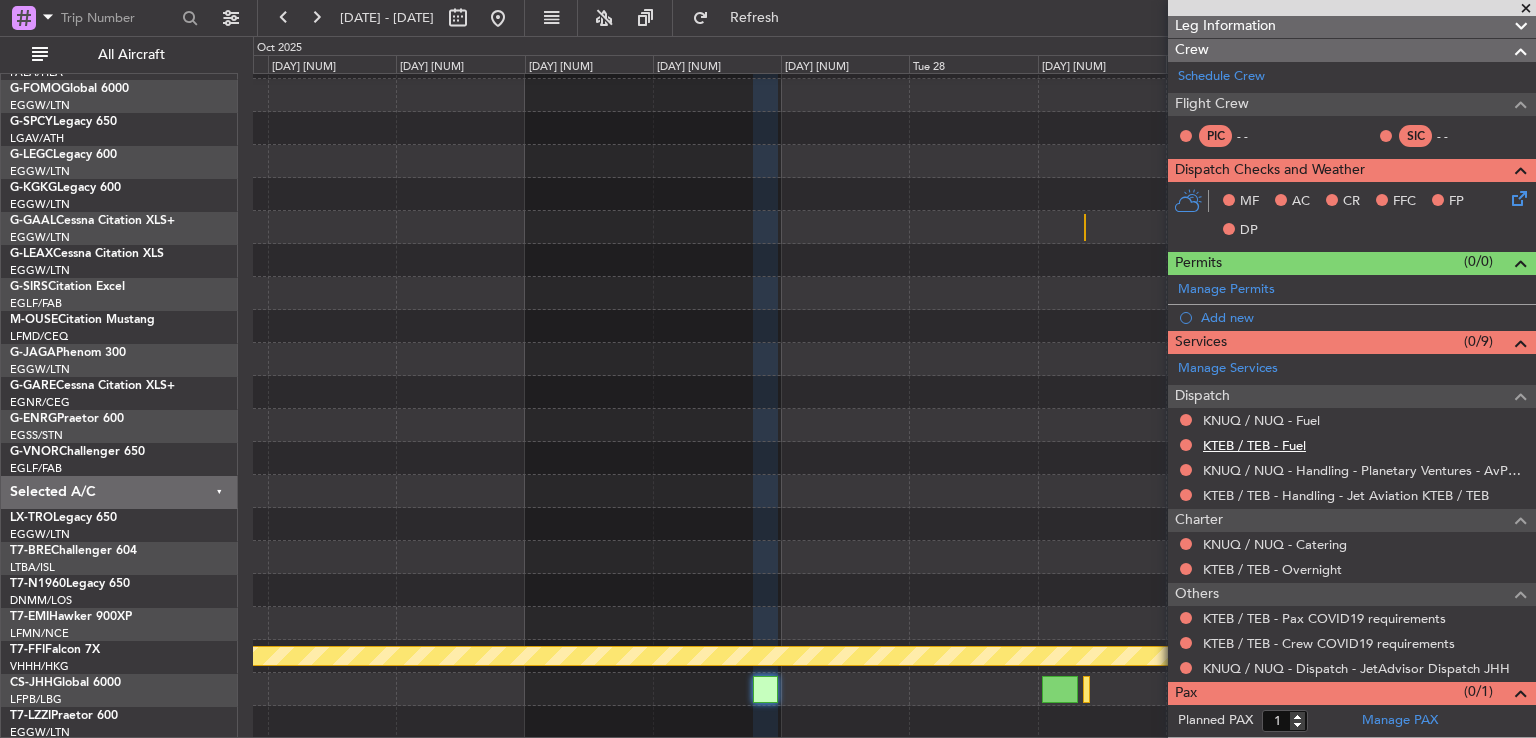 click on "KTEB / TEB - Fuel" at bounding box center (1254, 445) 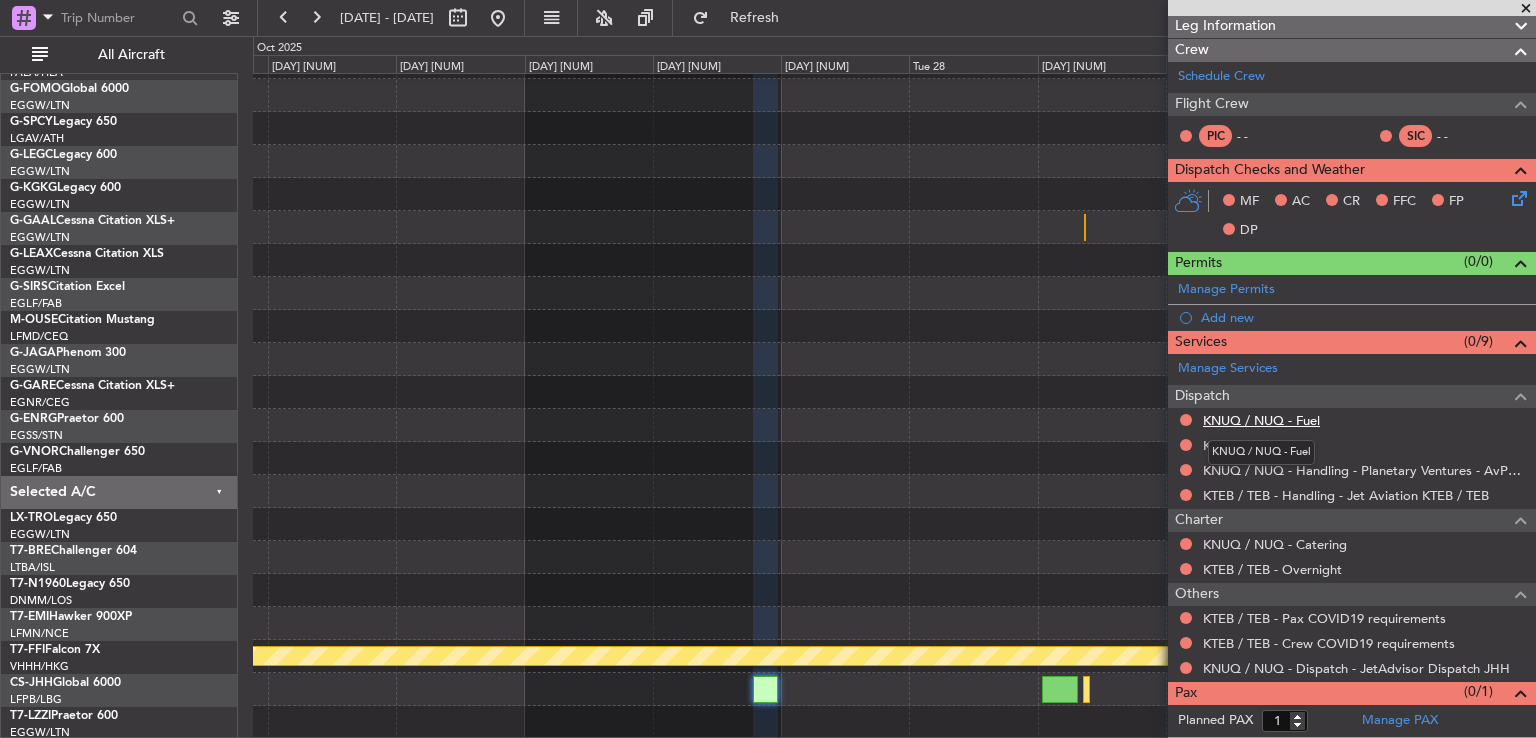 click on "KNUQ / NUQ - Fuel" at bounding box center [1261, 420] 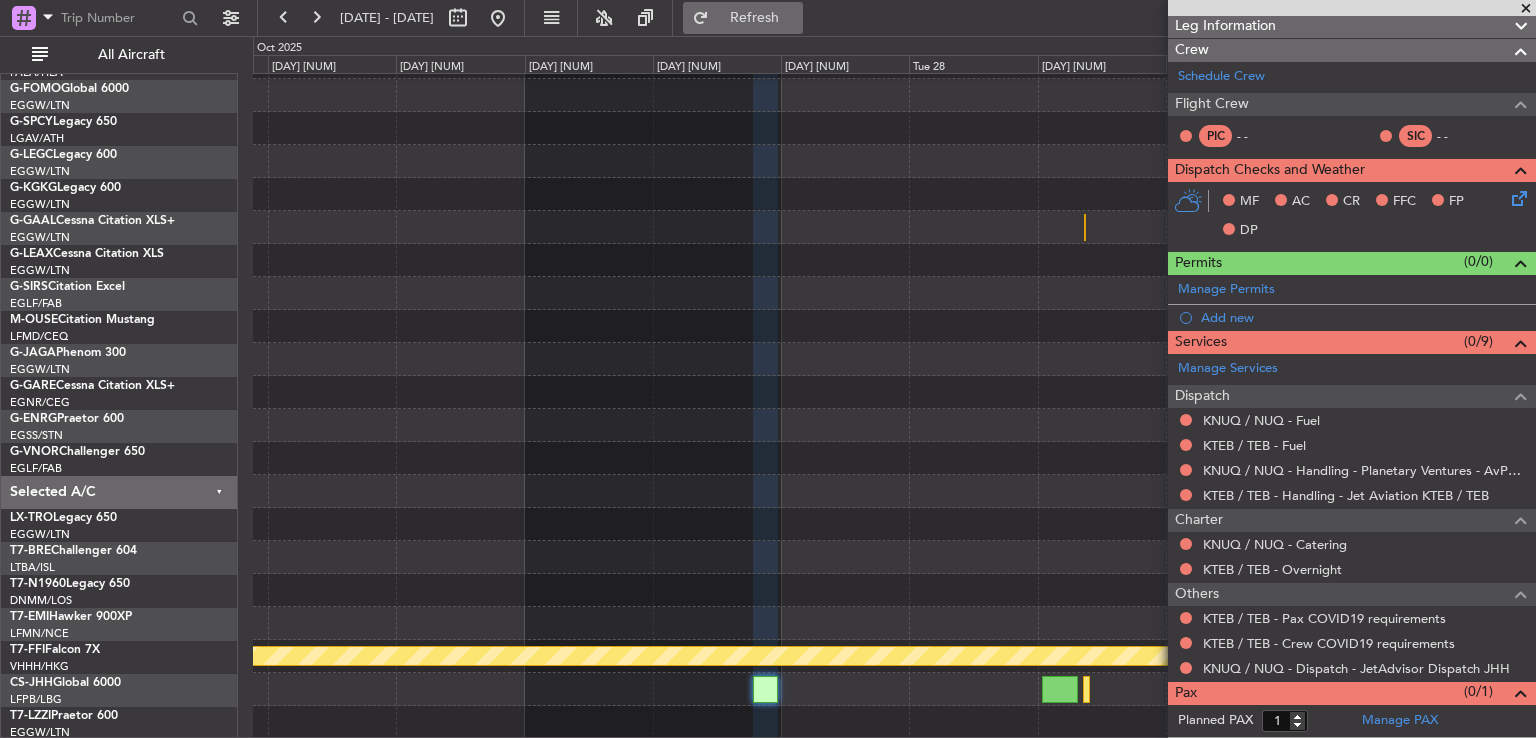 click on "Refresh" 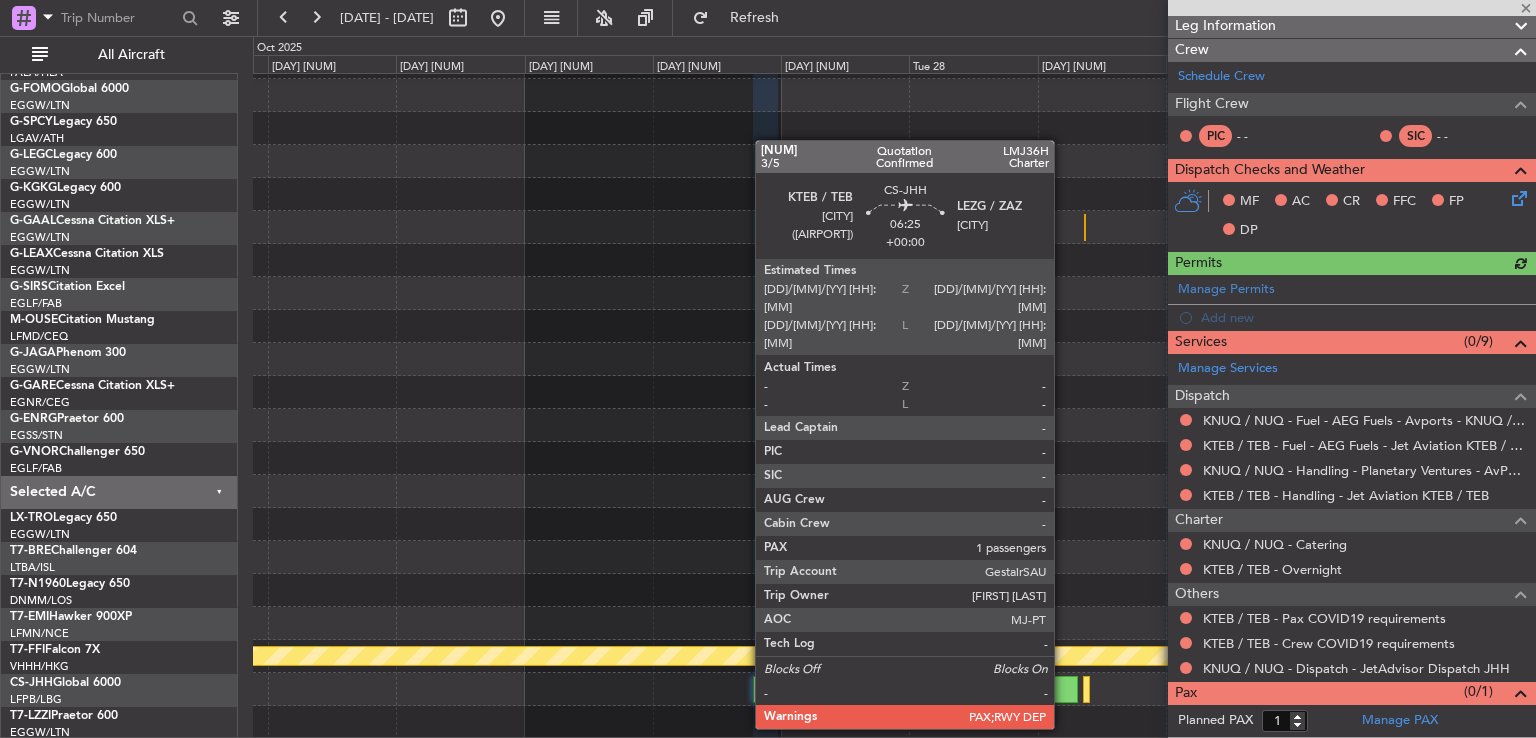 click 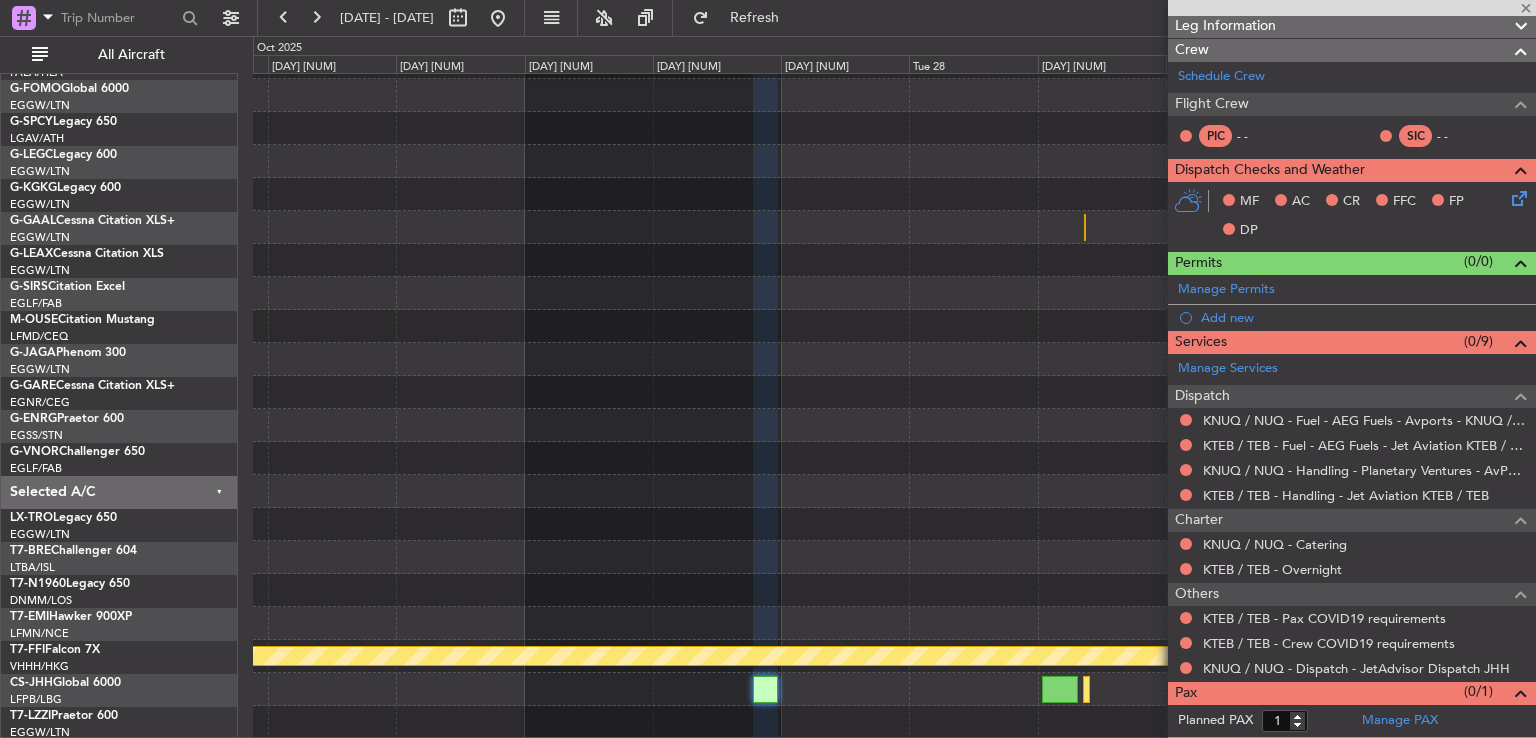 scroll, scrollTop: 0, scrollLeft: 0, axis: both 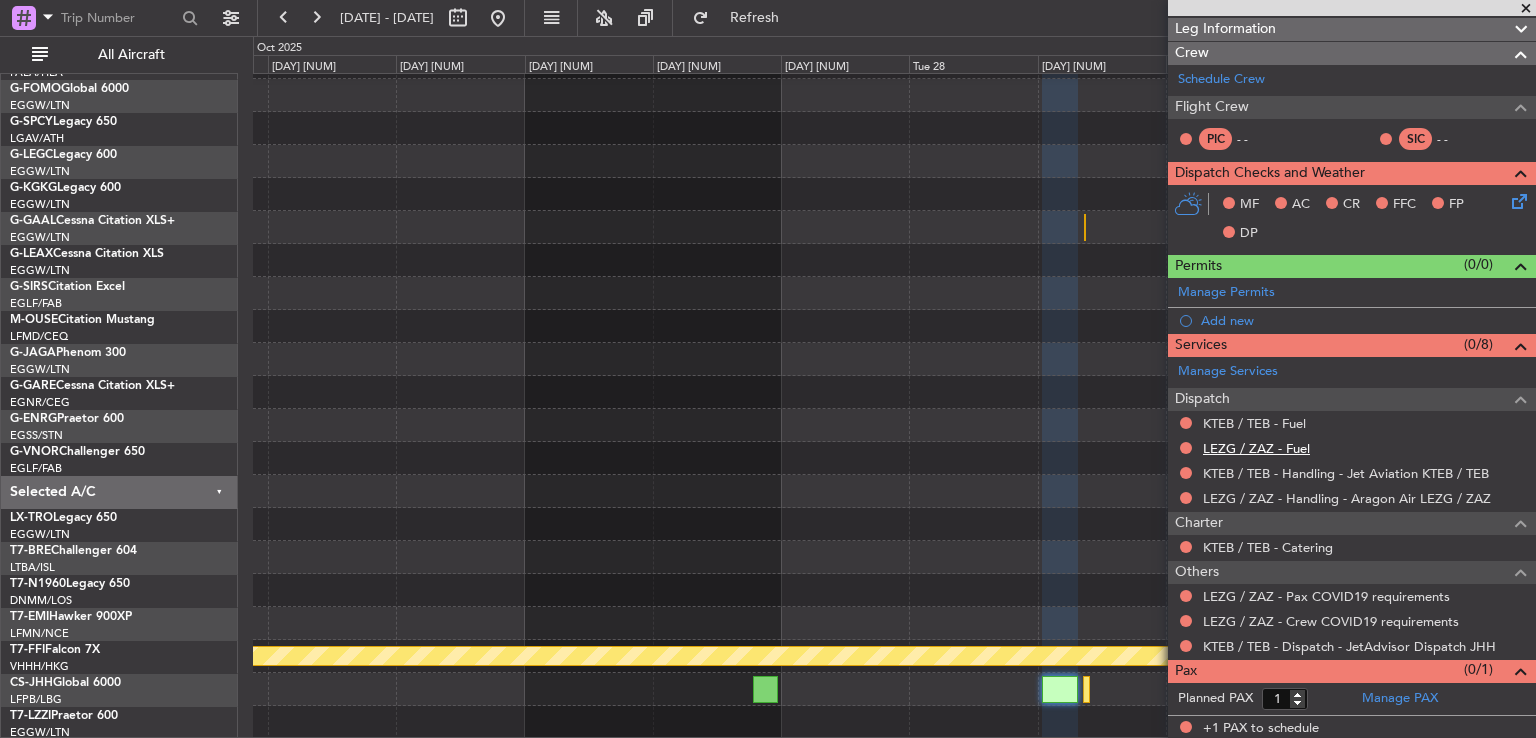 click on "LEZG / ZAZ - Fuel" at bounding box center [1256, 448] 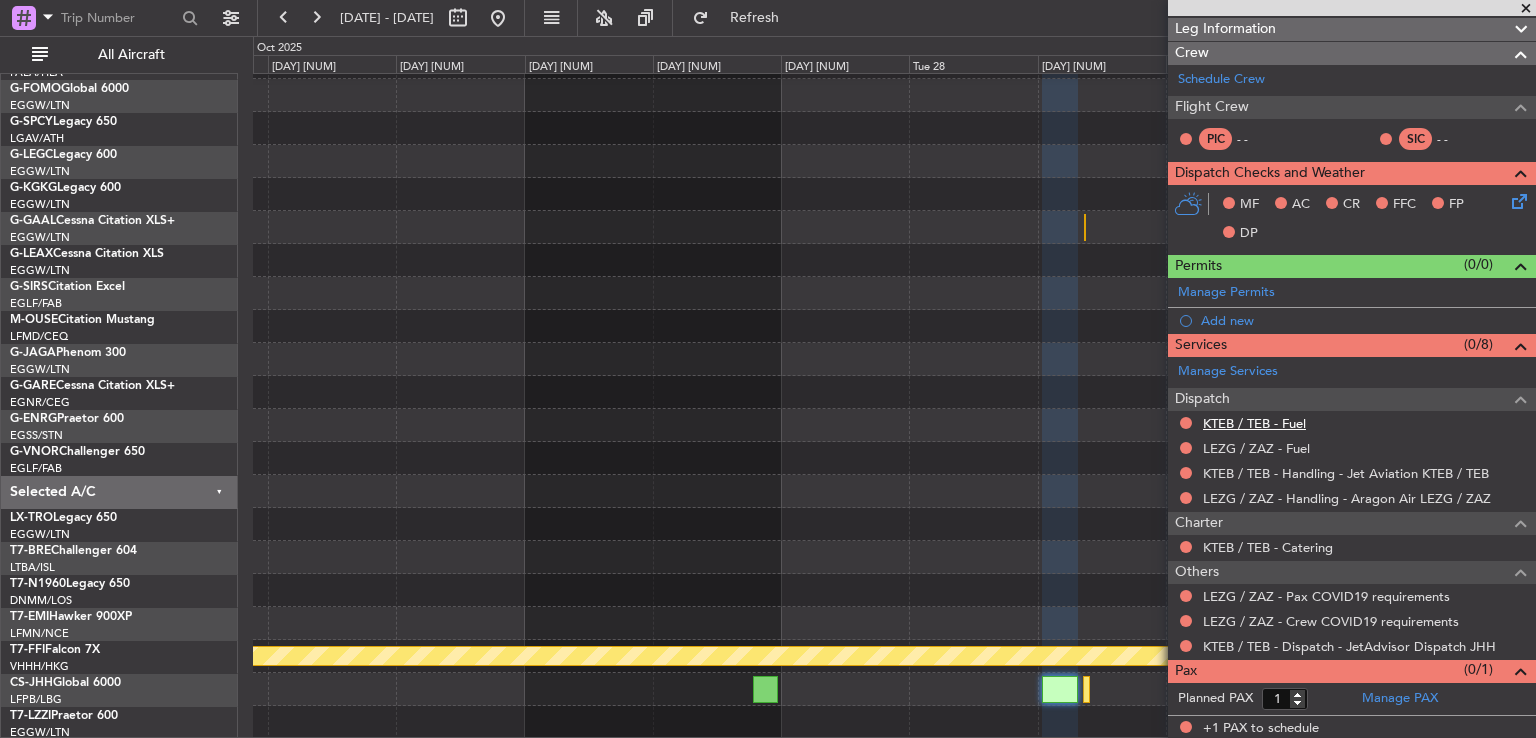 click on "KTEB / TEB - Fuel" at bounding box center [1254, 423] 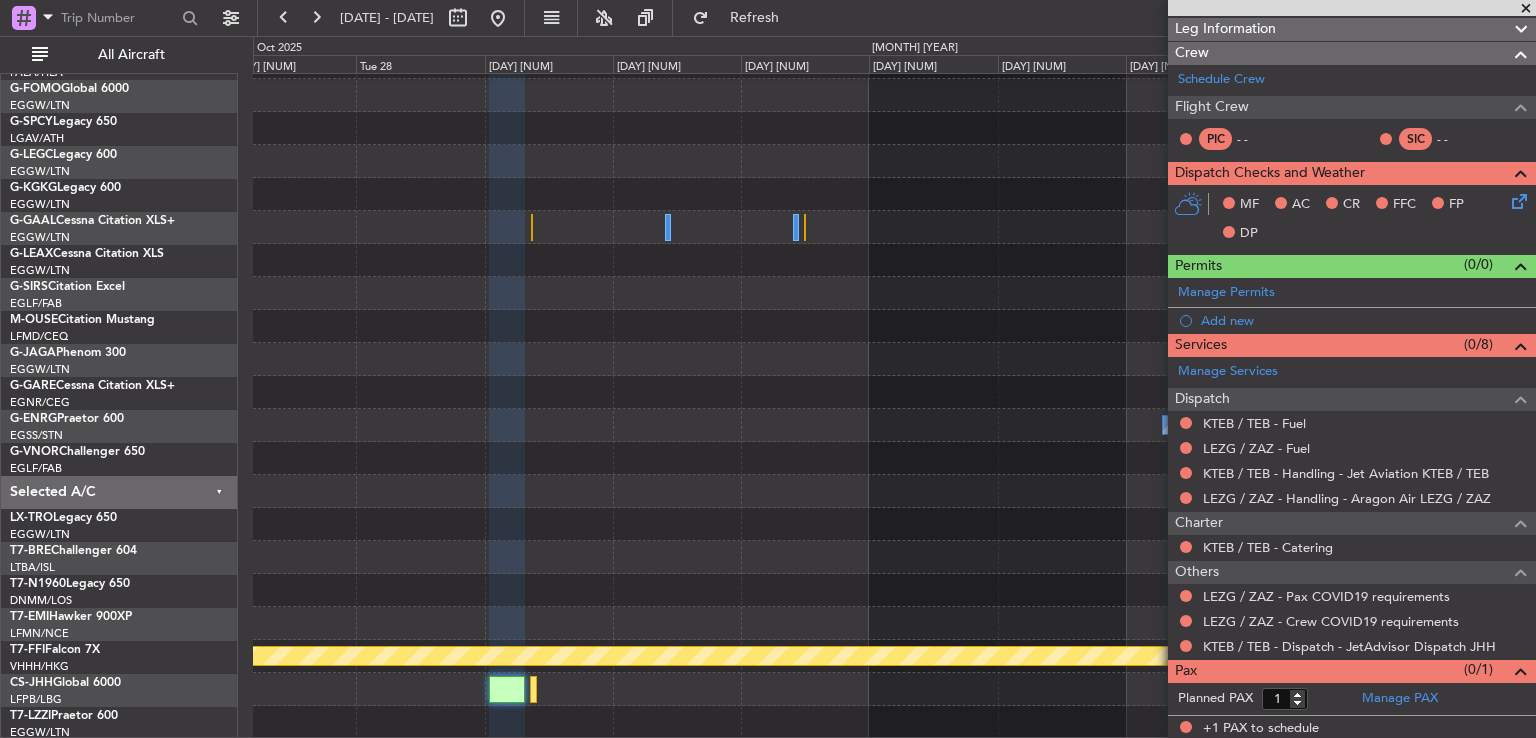 click on "Planned Maint [CITY]
Planned Maint [CITY]
Owner
Planned Maint [CITY] ([AIRPORT])" 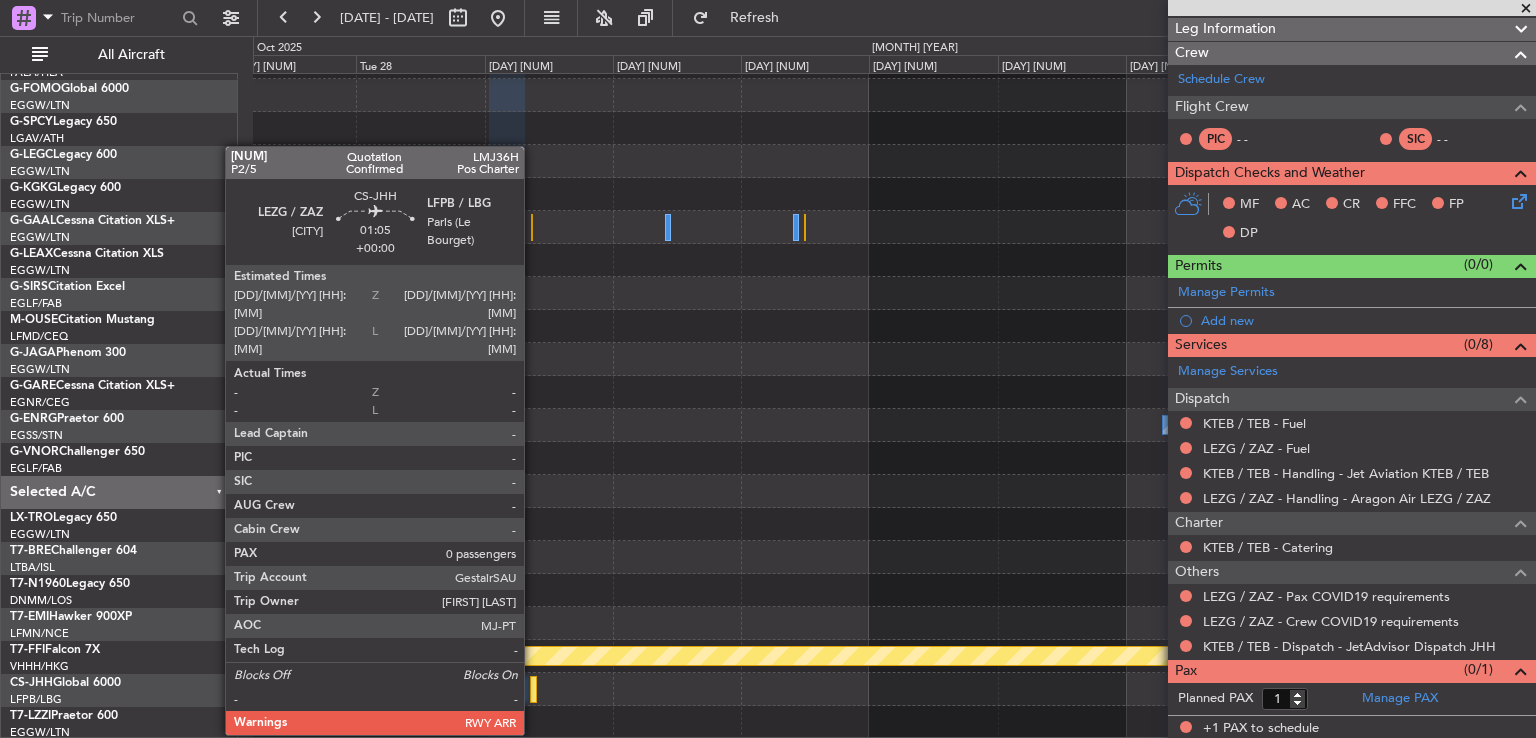 click 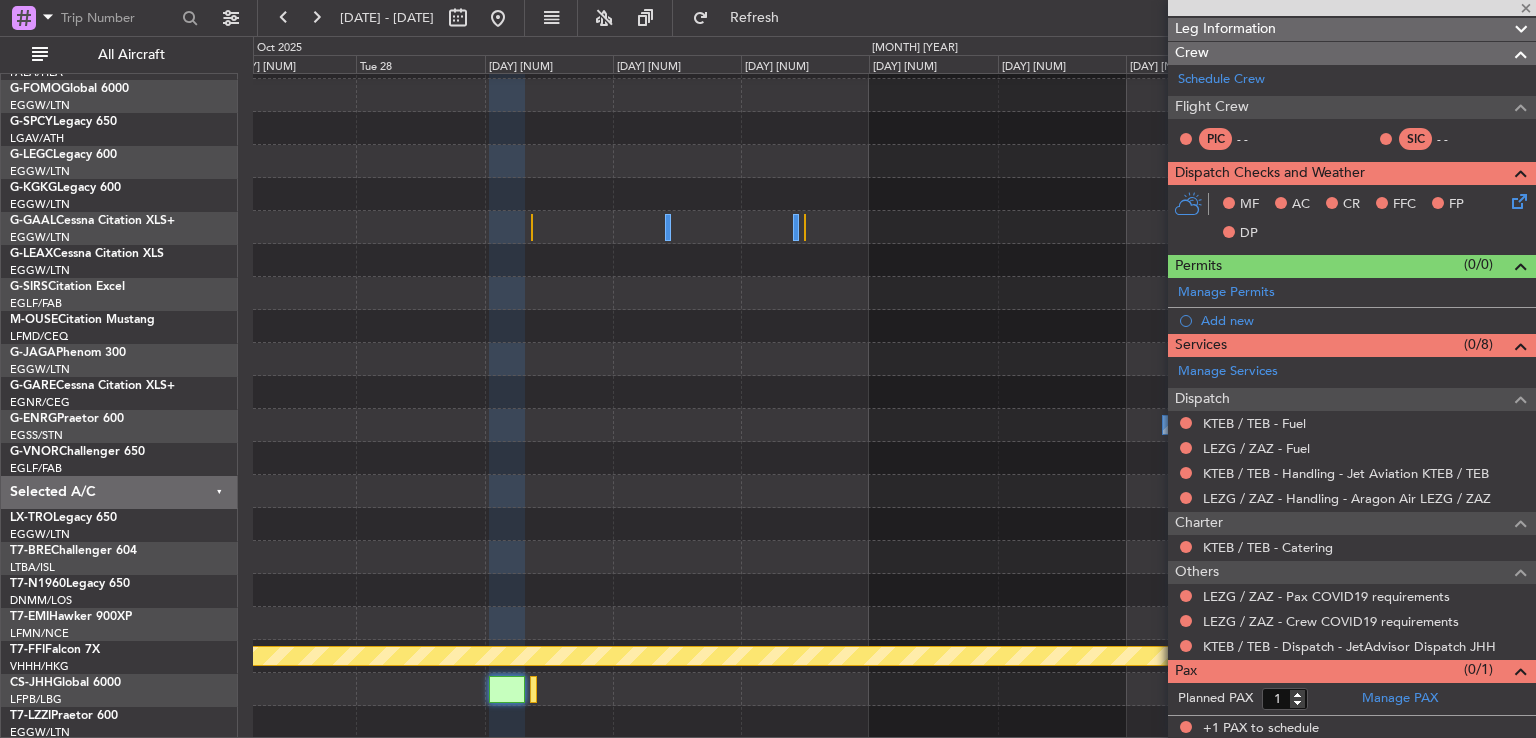 type on "0" 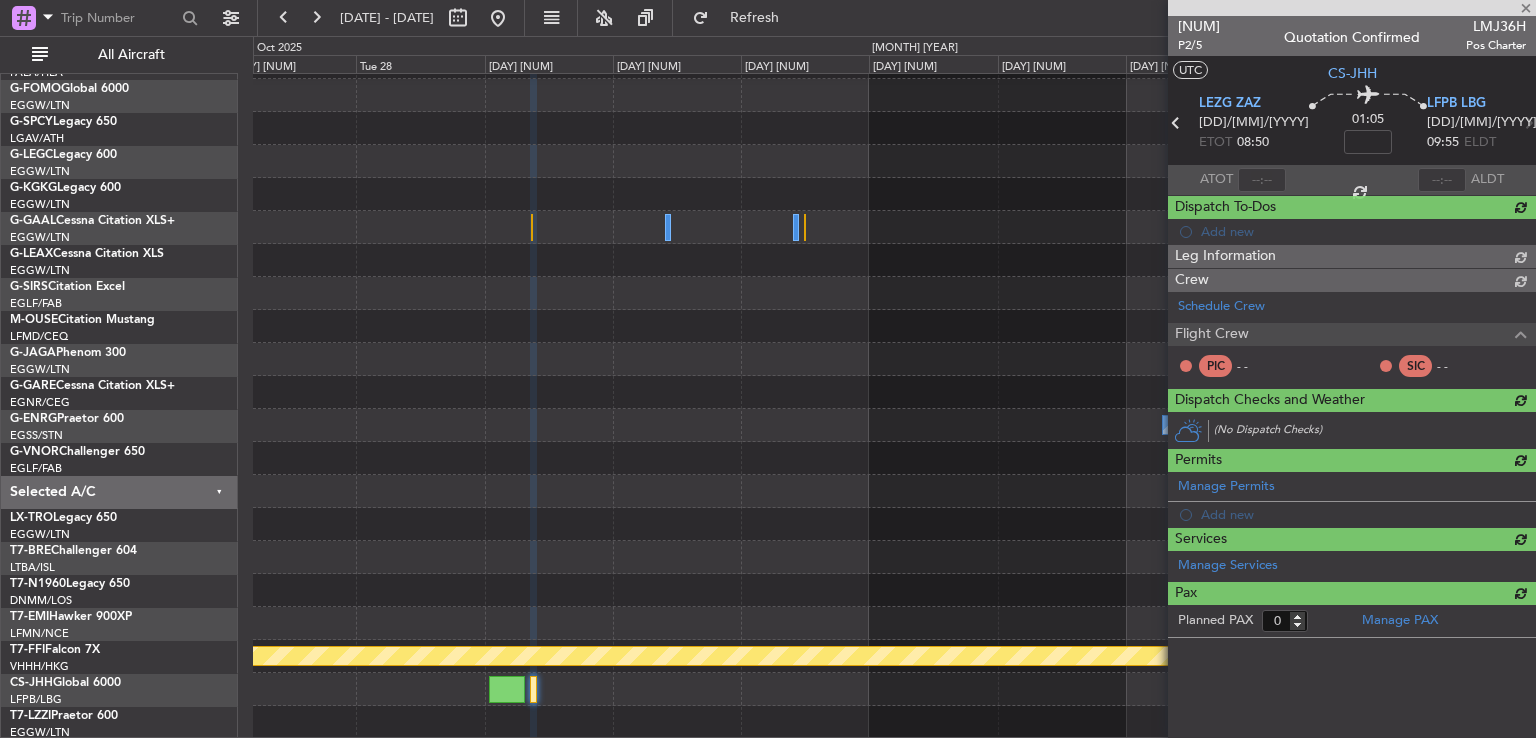 scroll, scrollTop: 0, scrollLeft: 0, axis: both 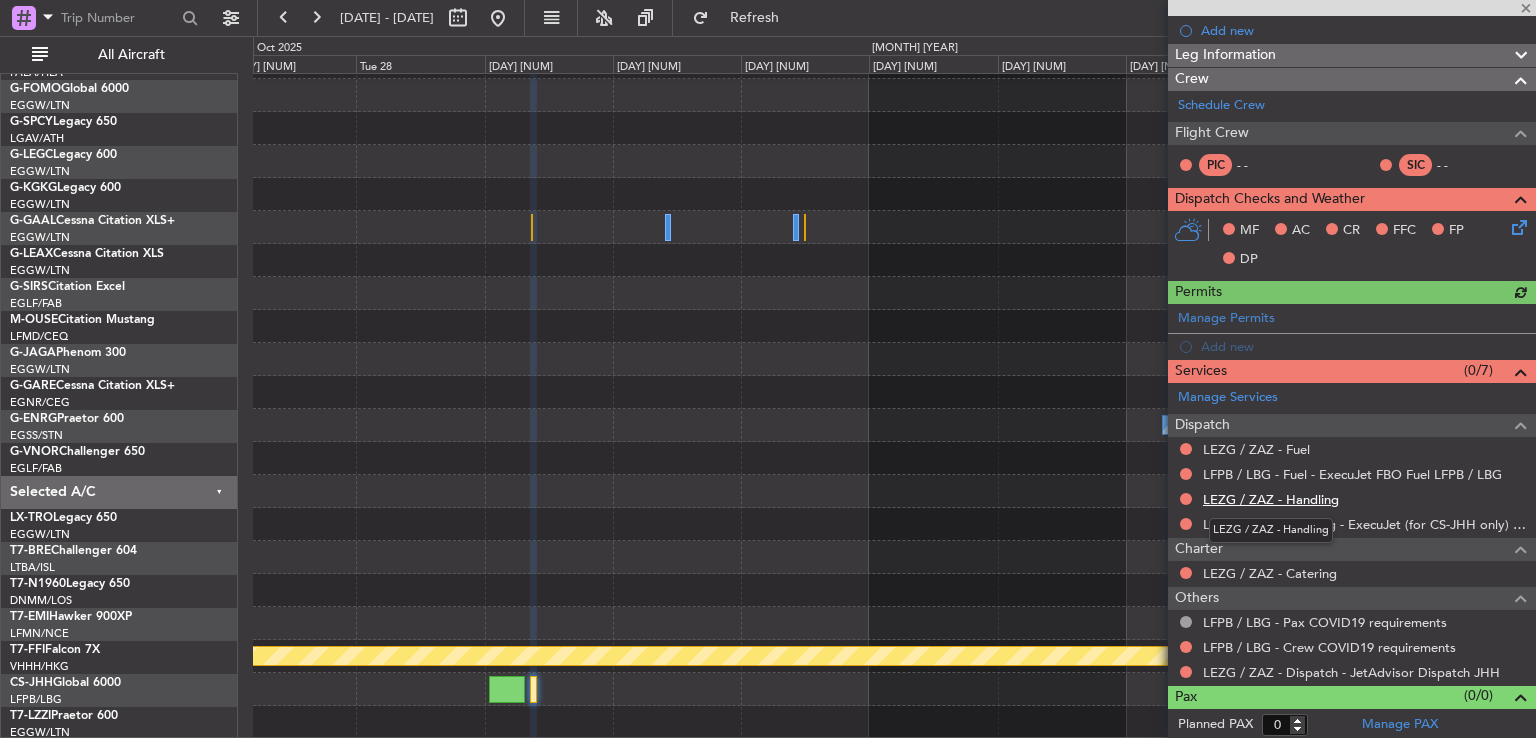 click on "LEZG / ZAZ - Handling" at bounding box center [1271, 499] 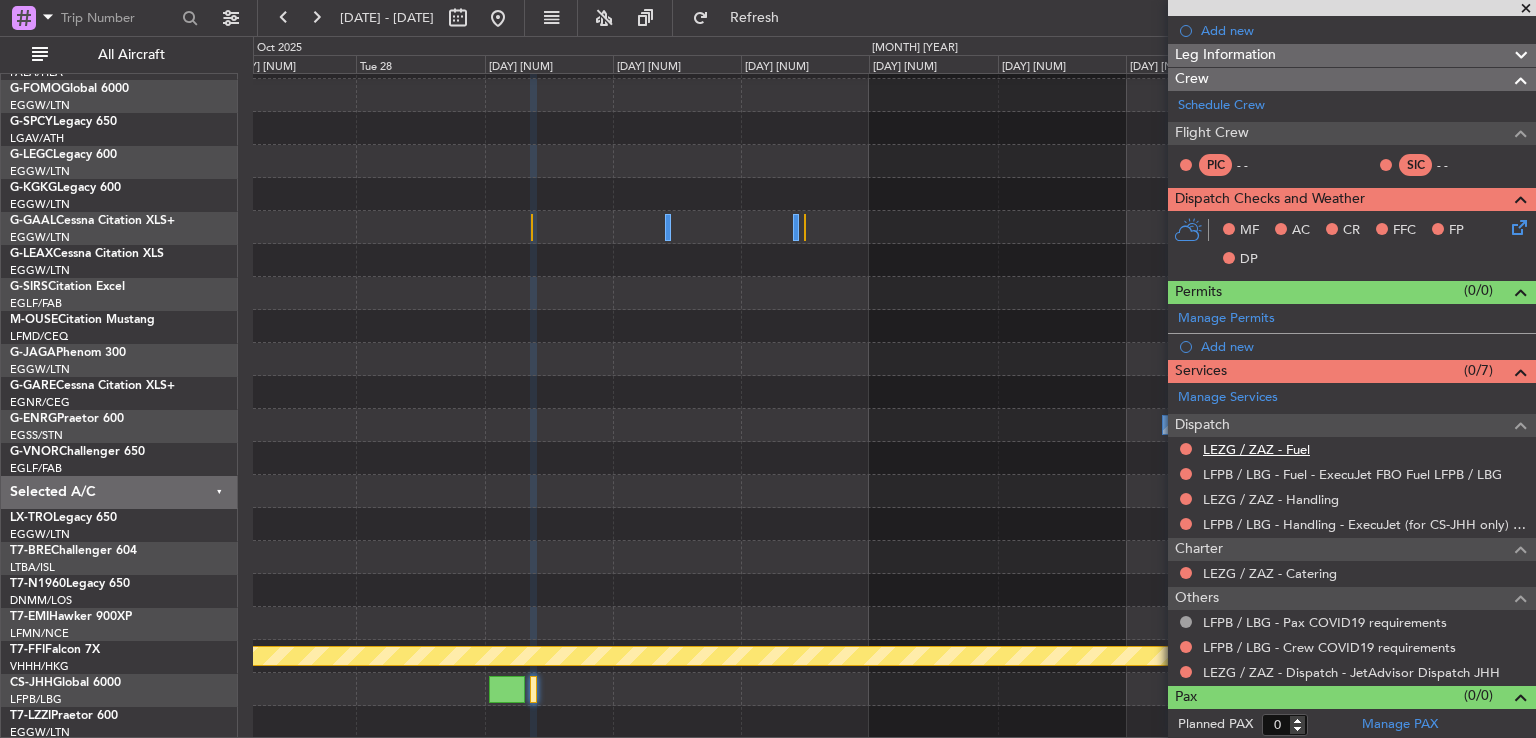 click on "LEZG / ZAZ - Fuel" at bounding box center (1256, 449) 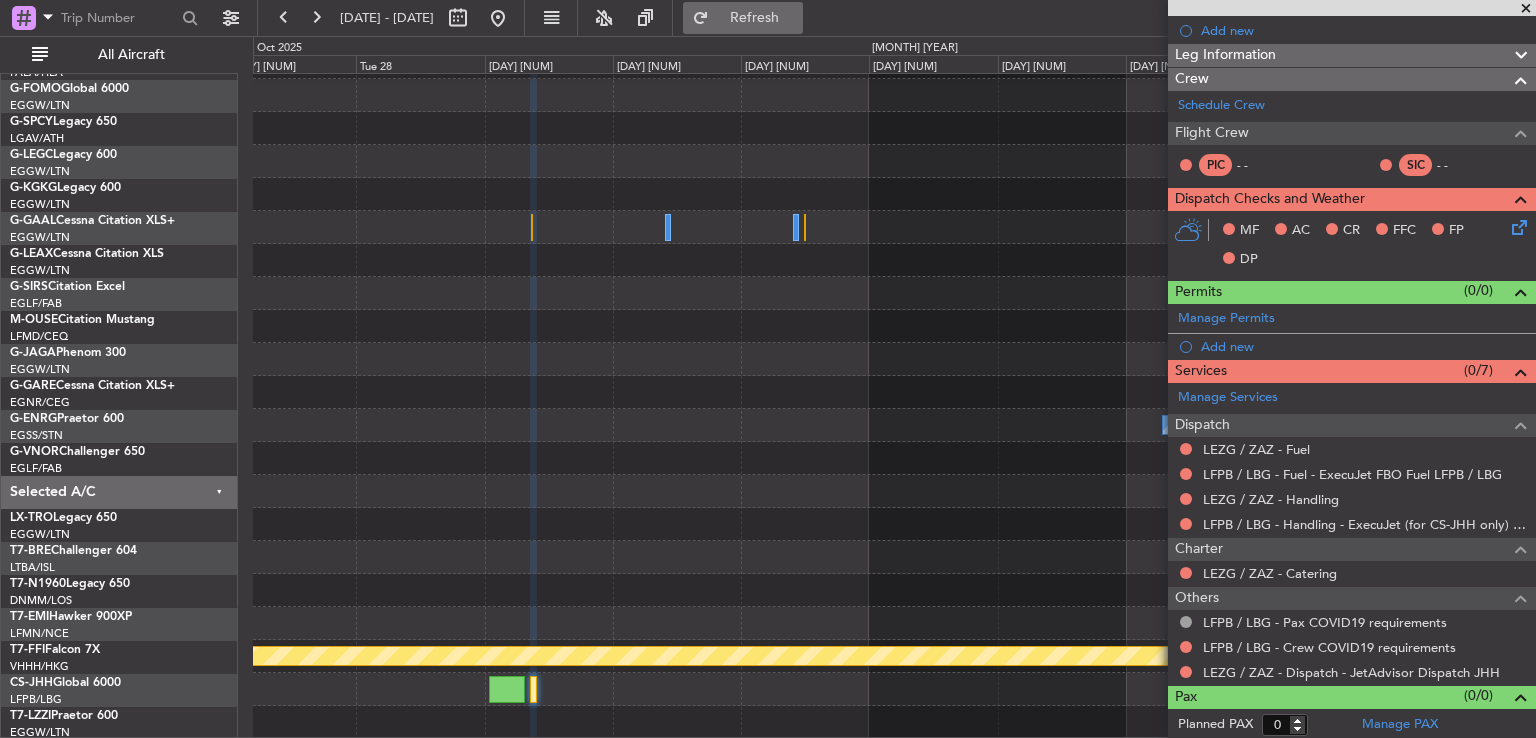 click on "Refresh" 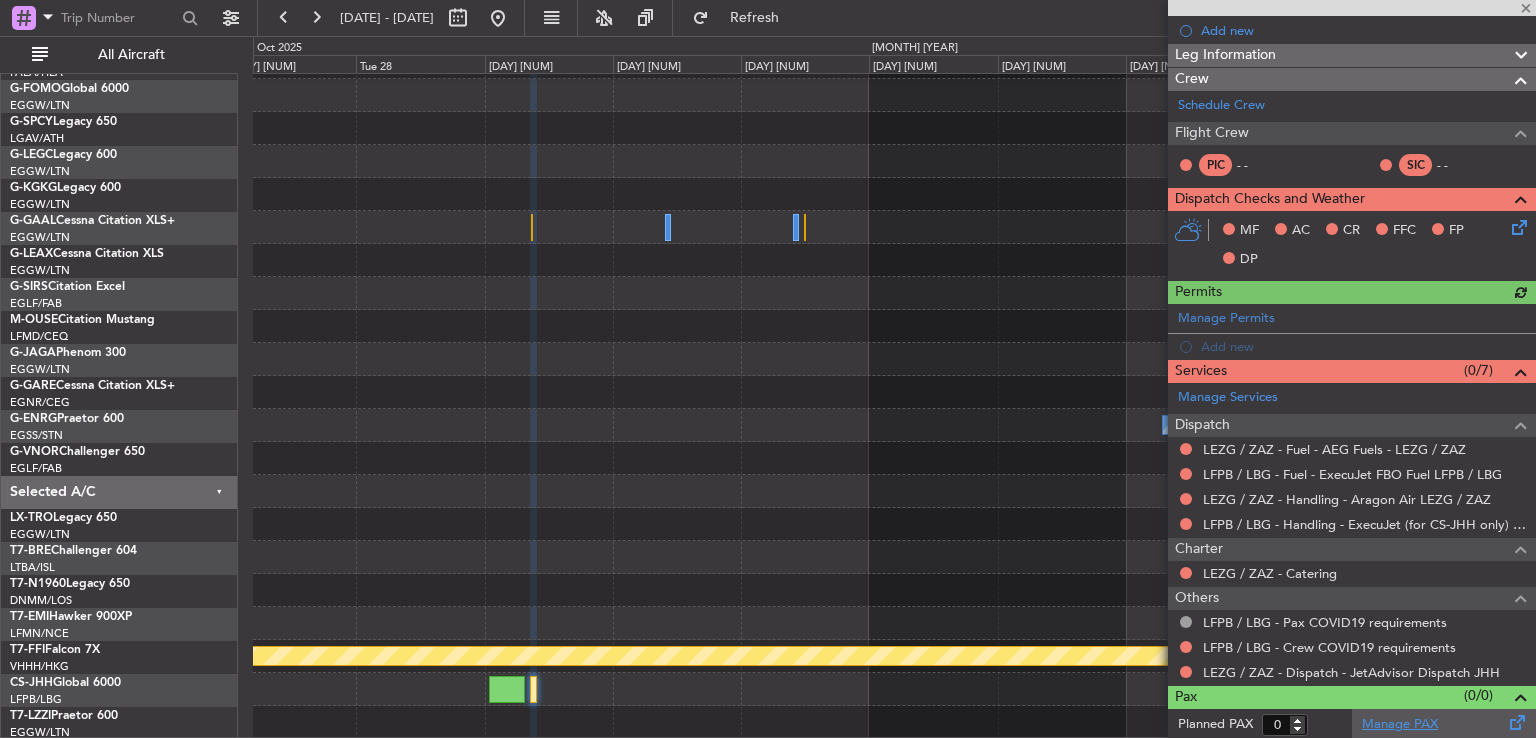 click on "Manage PAX" 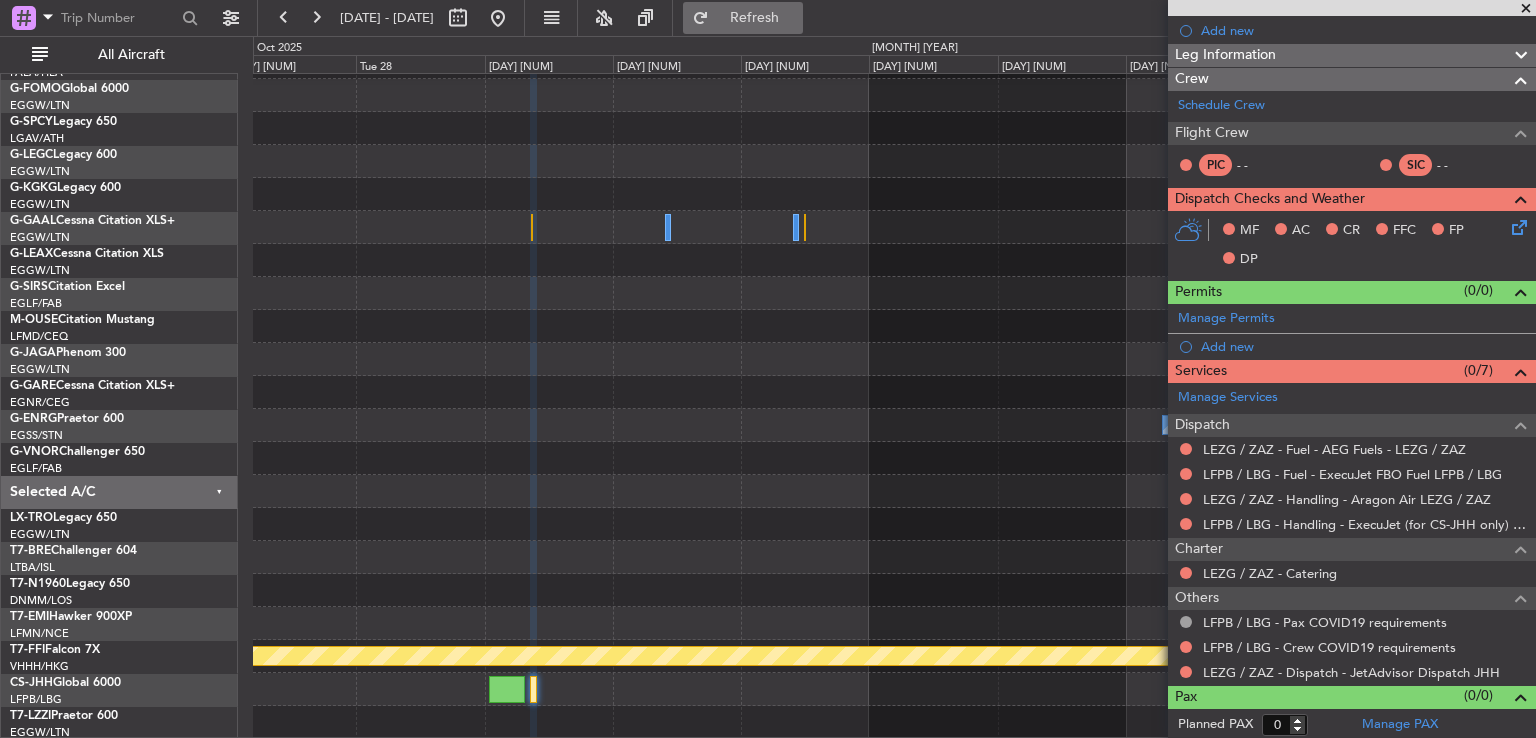 click on "Refresh" 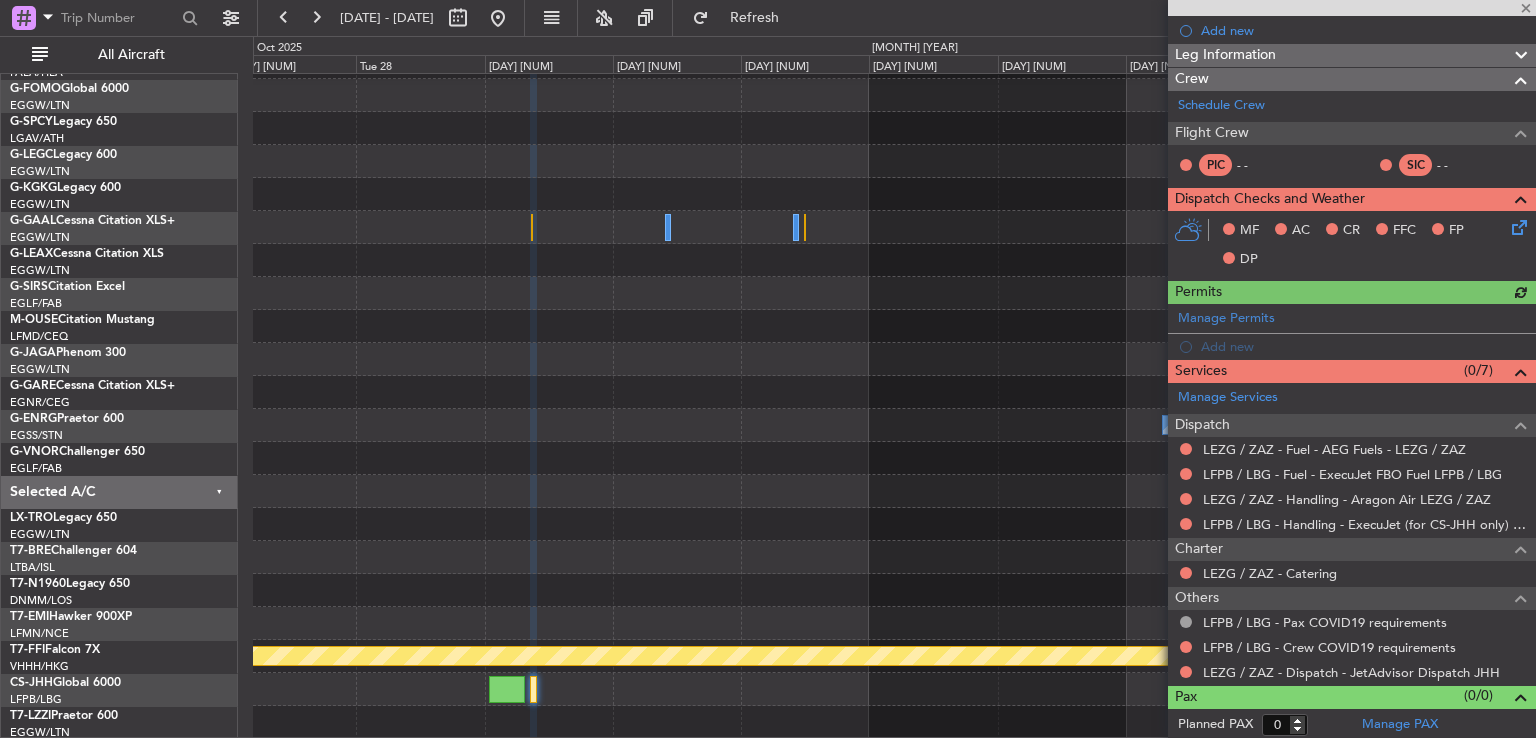scroll, scrollTop: 0, scrollLeft: 0, axis: both 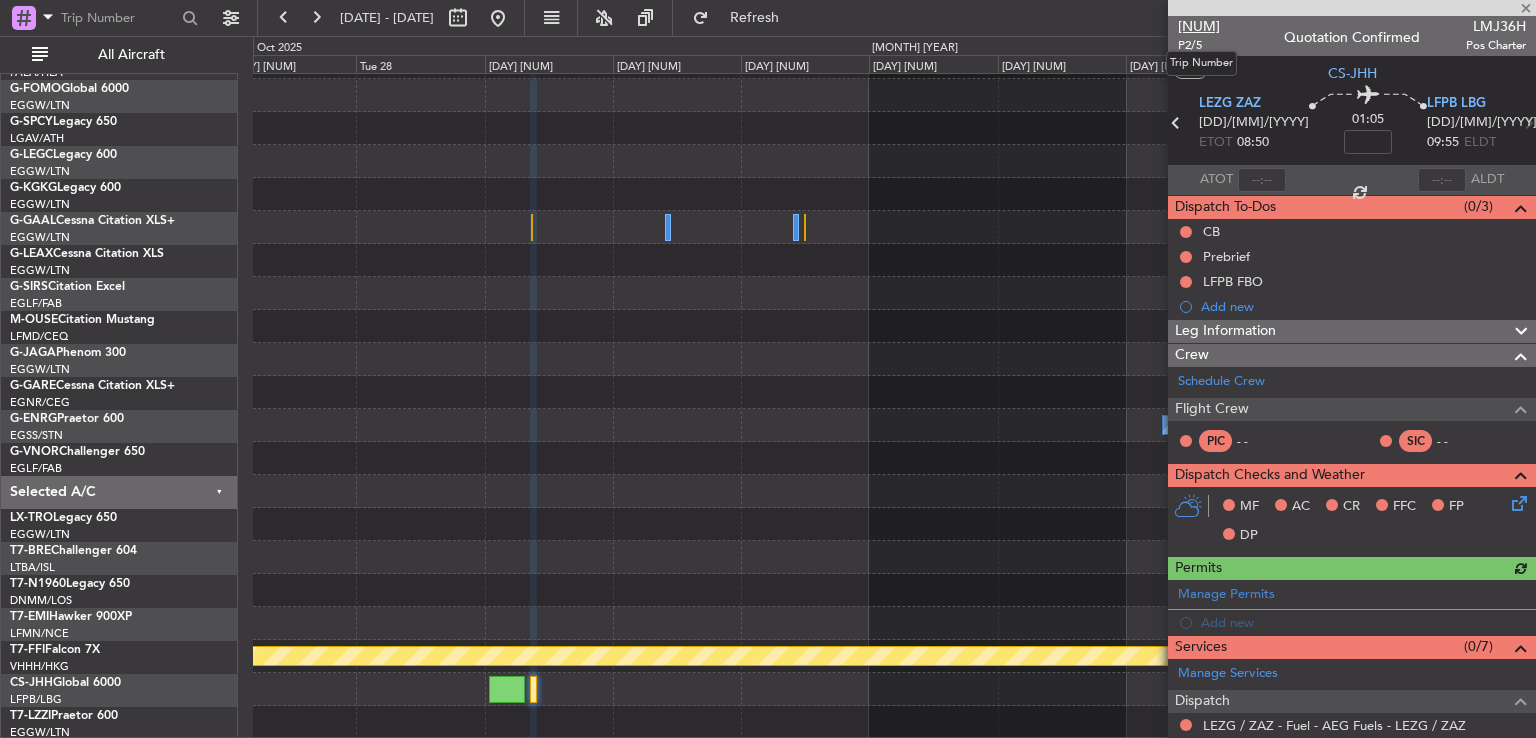 click on "[NUM]" at bounding box center (1199, 26) 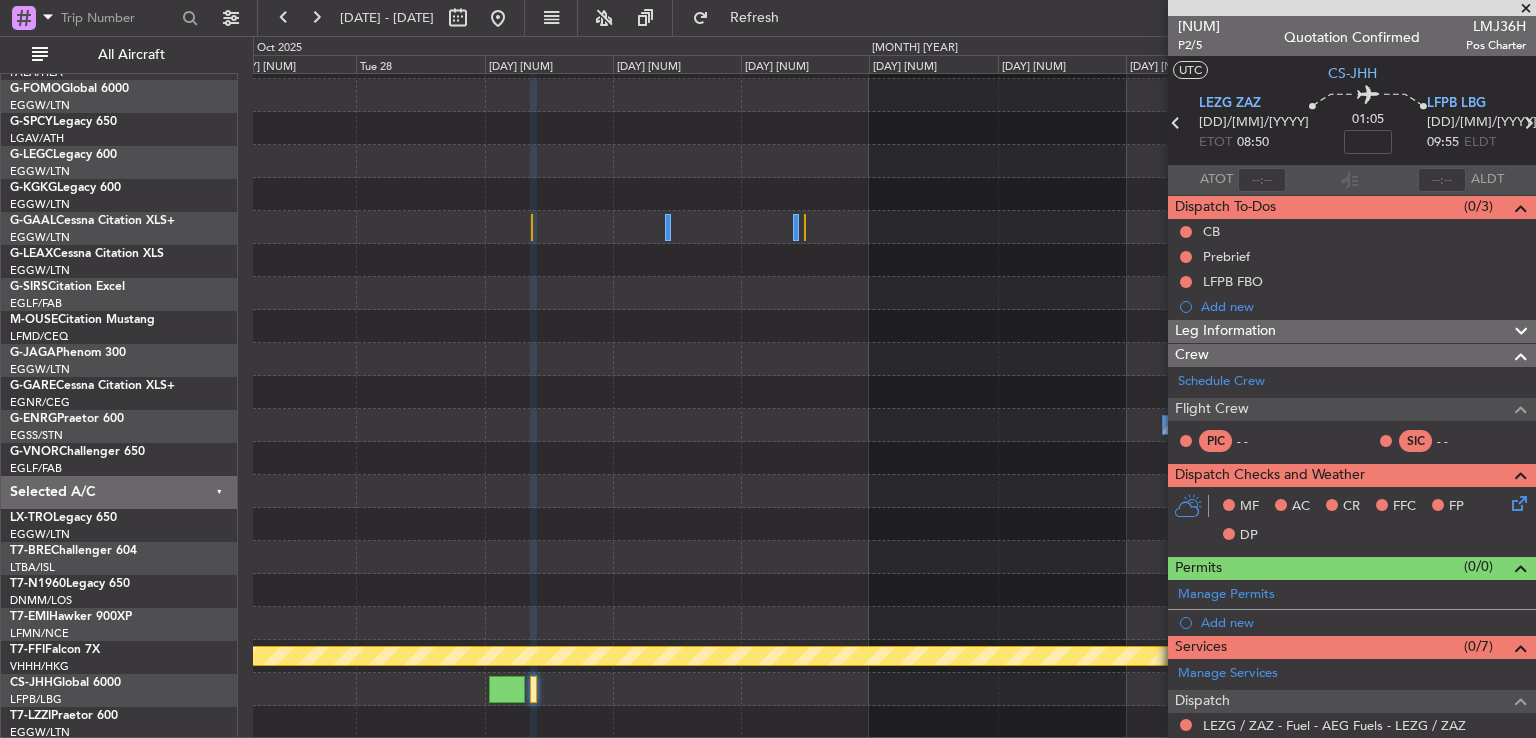 scroll, scrollTop: 276, scrollLeft: 0, axis: vertical 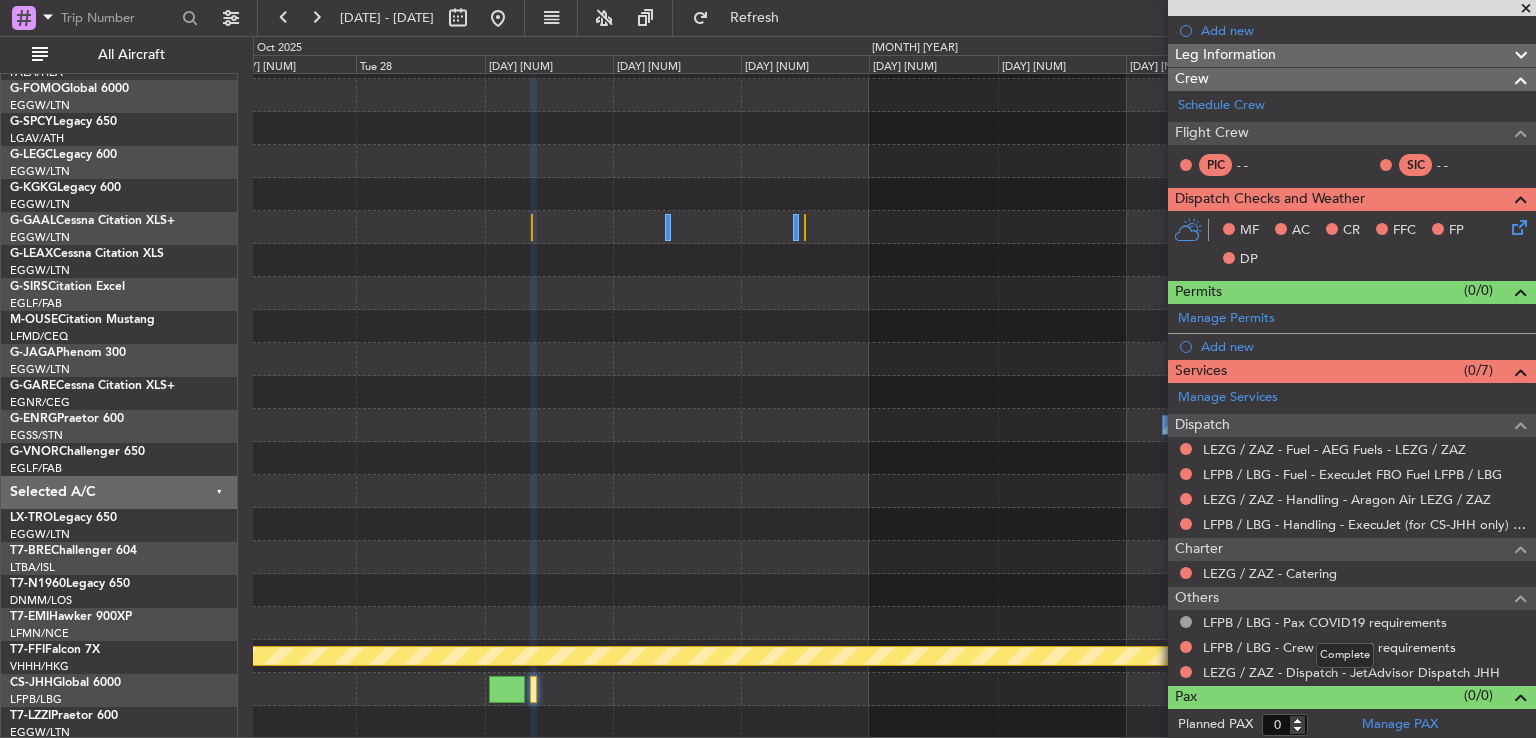 click on "Complete" at bounding box center (1345, 655) 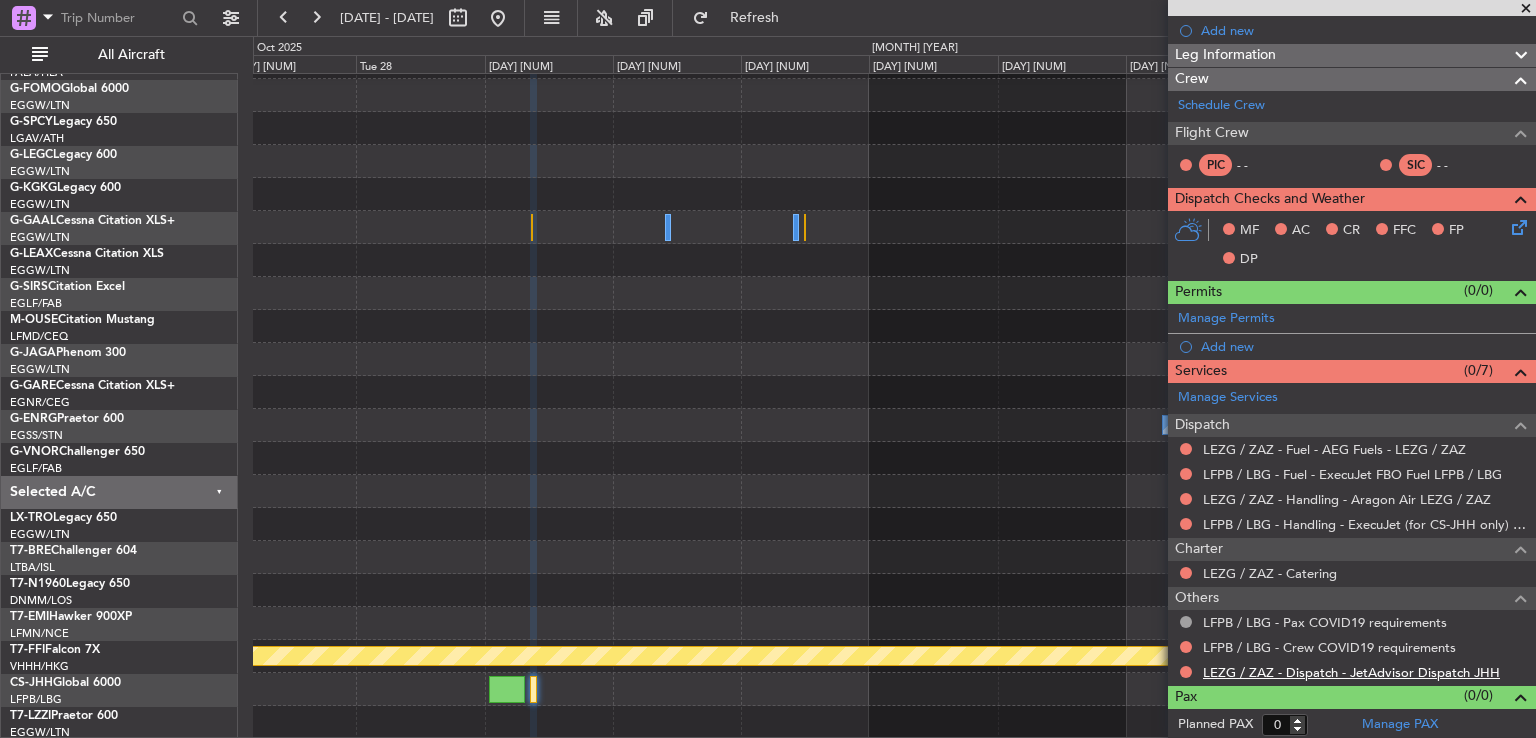 click on "LEZG / ZAZ - Dispatch - JetAdvisor Dispatch JHH" at bounding box center (1351, 672) 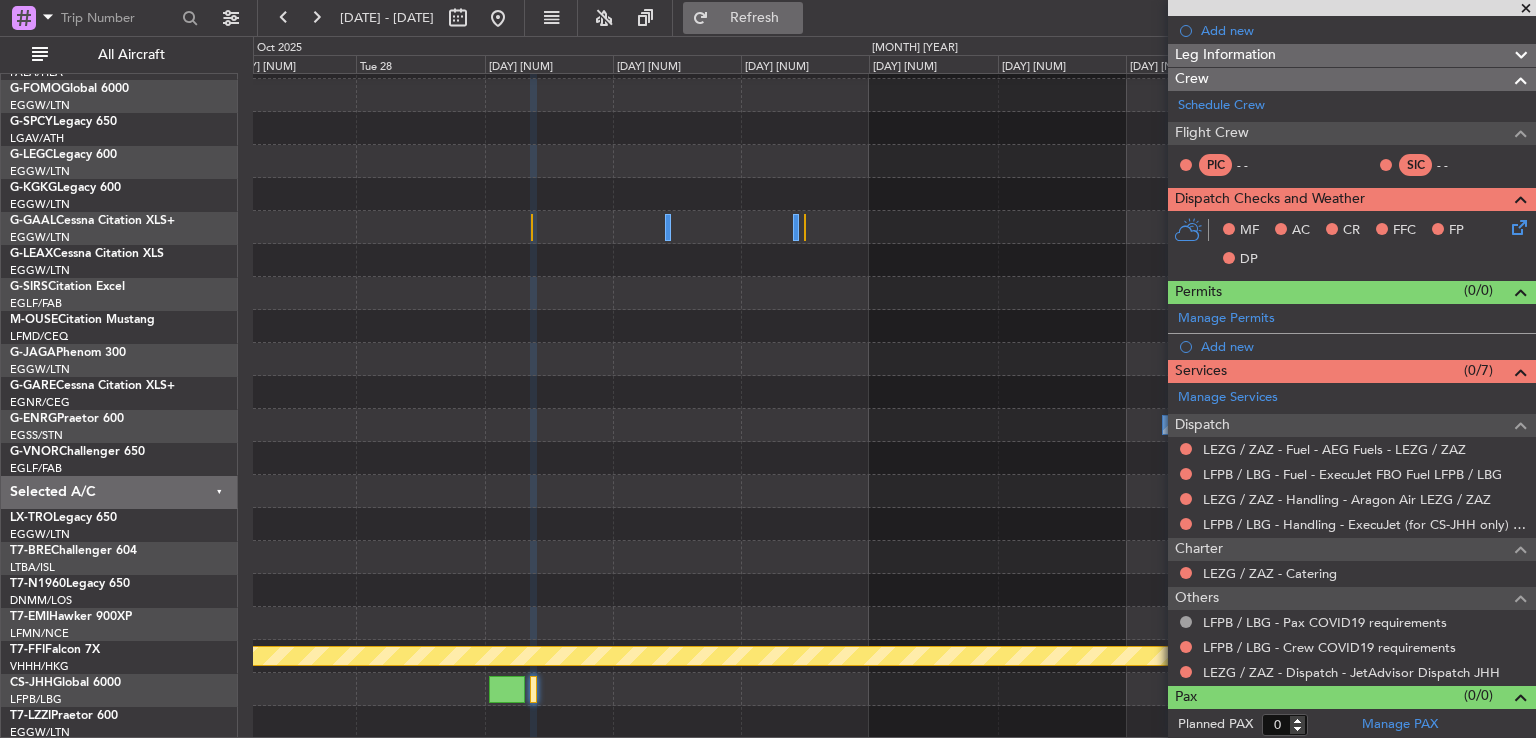 click on "Refresh" 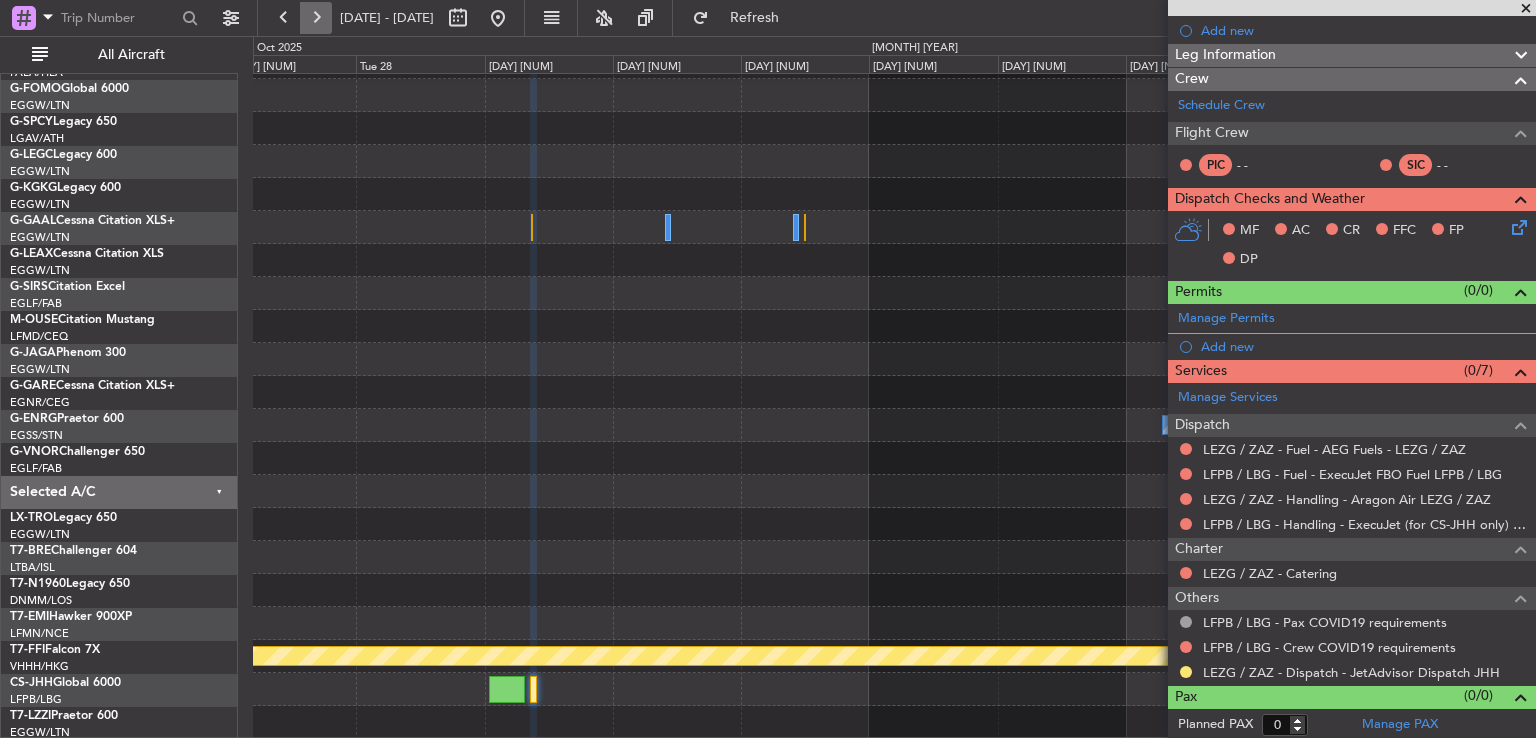 click at bounding box center [316, 18] 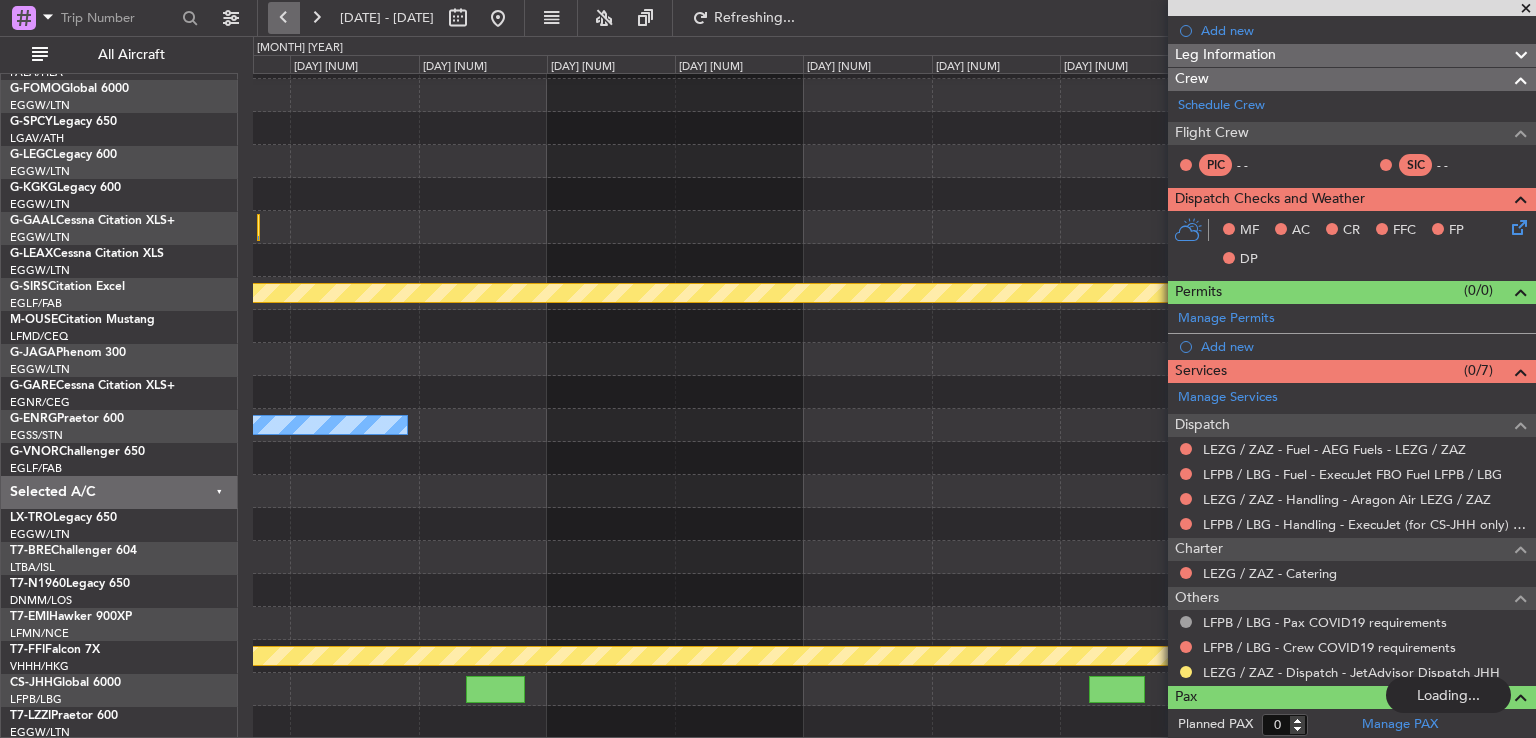 click at bounding box center [284, 18] 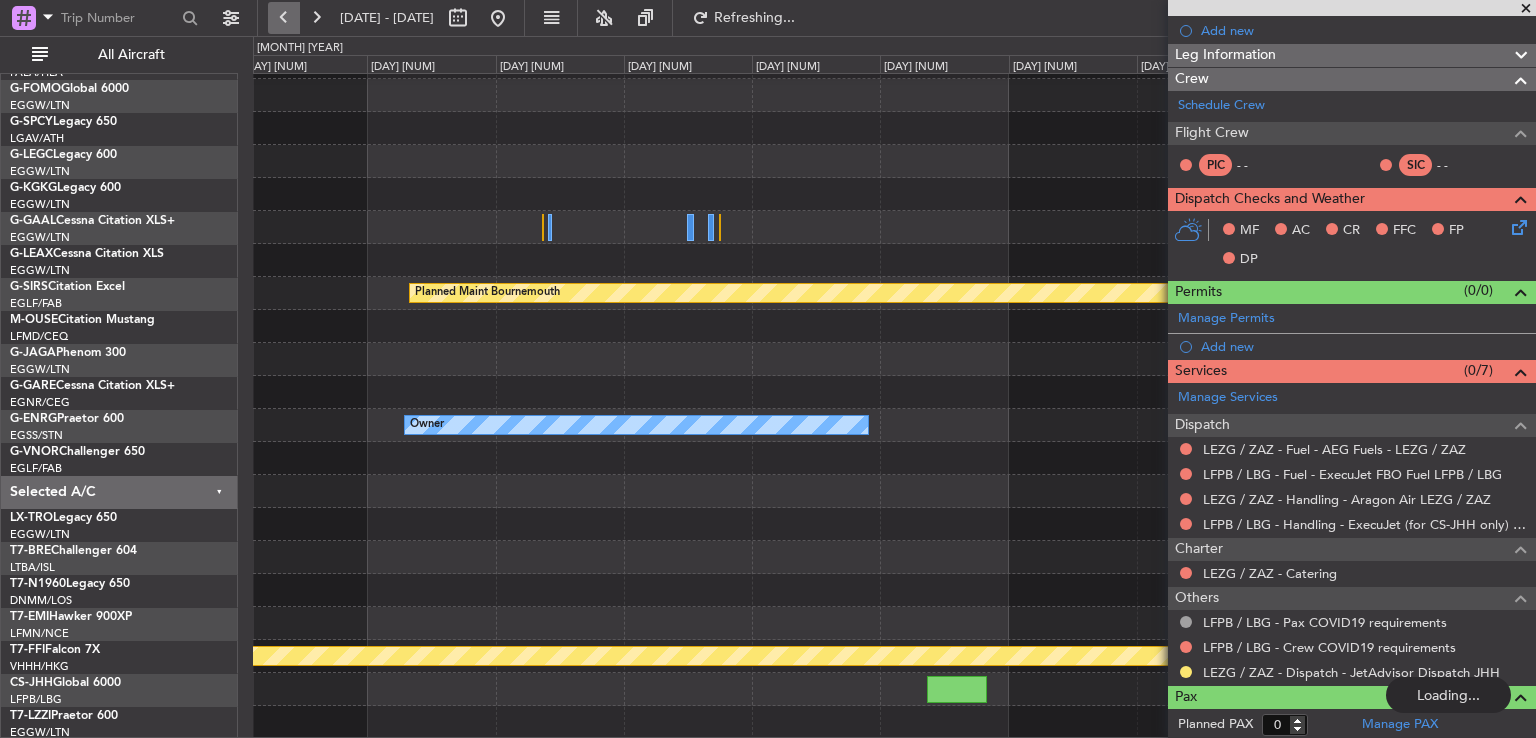 click at bounding box center [284, 18] 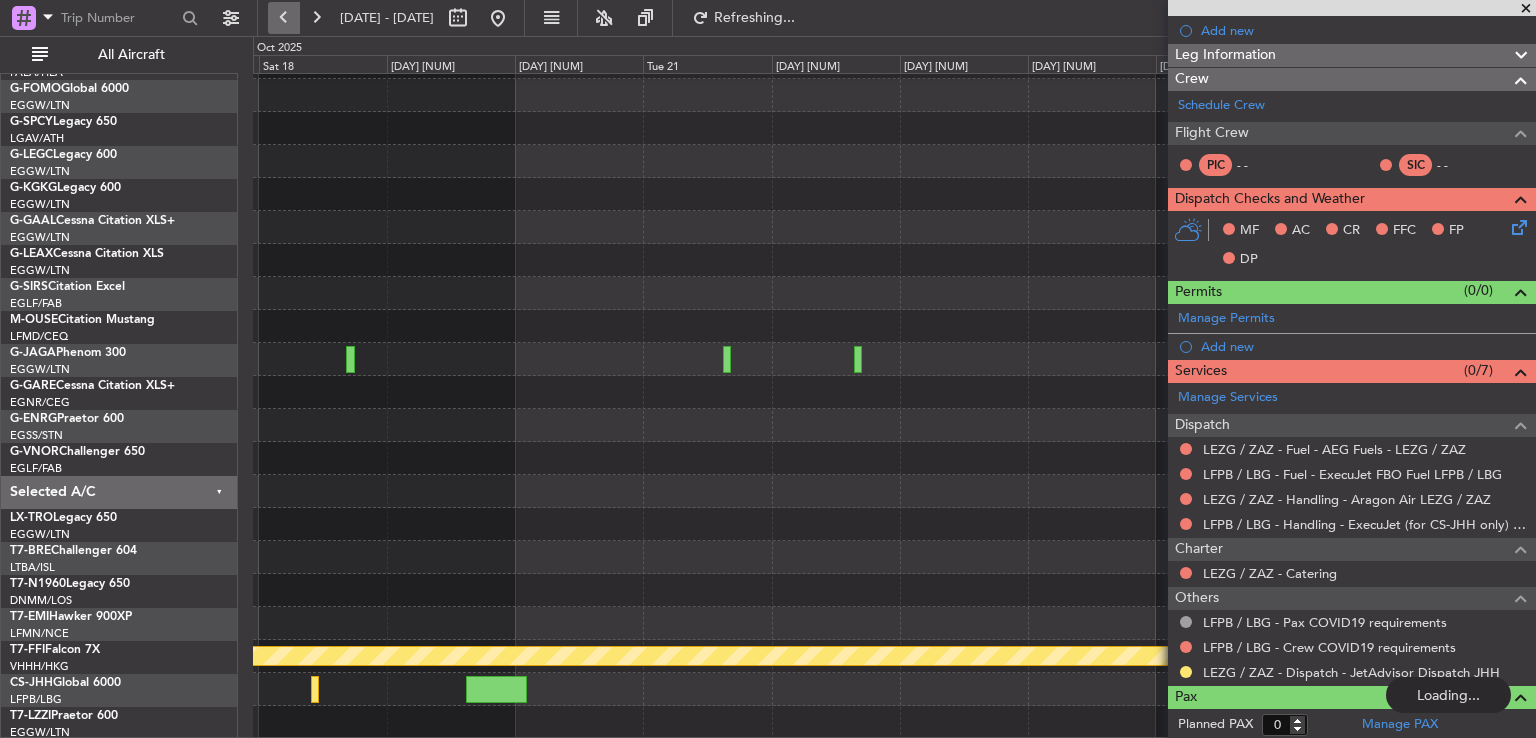 click at bounding box center [284, 18] 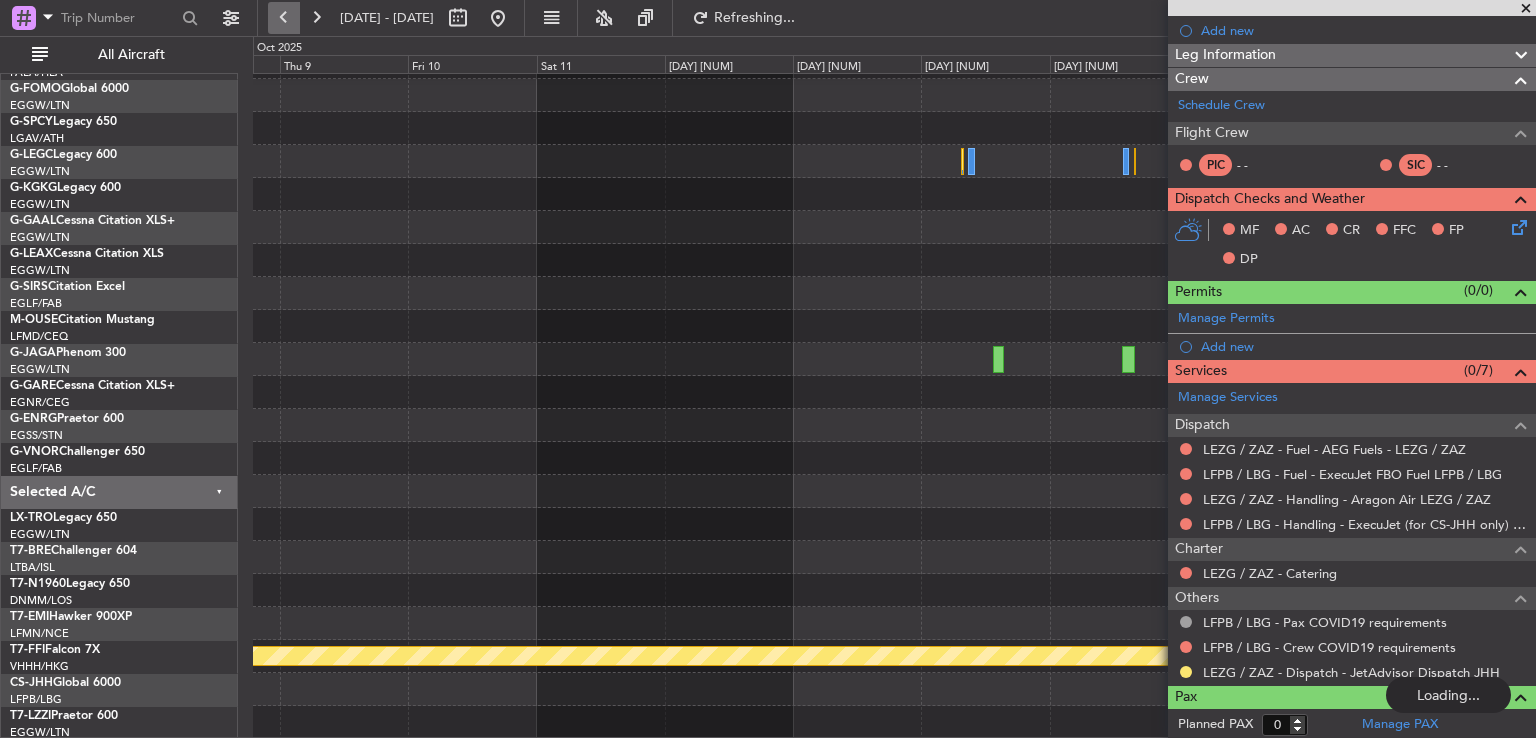 click at bounding box center (284, 18) 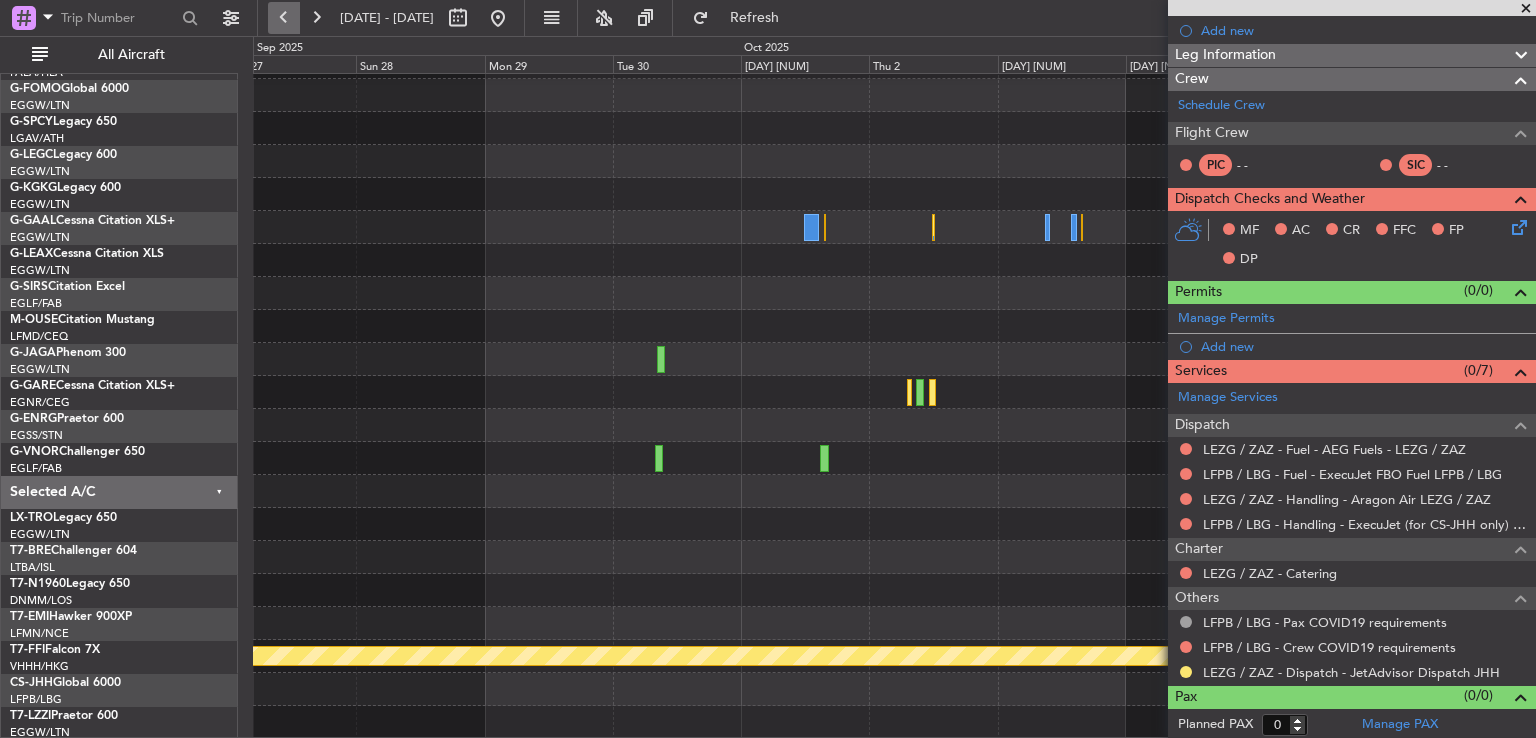 click at bounding box center (284, 18) 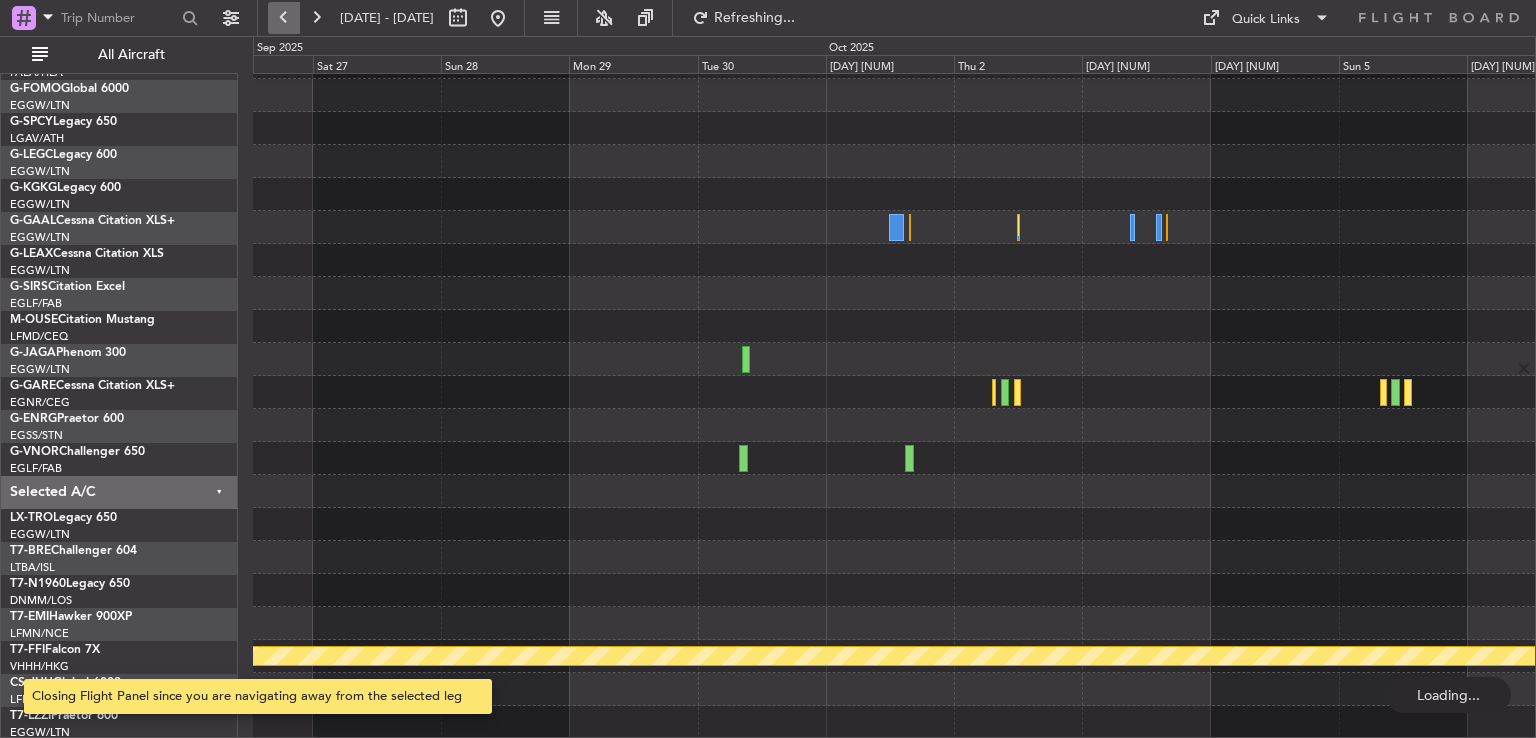 scroll, scrollTop: 0, scrollLeft: 0, axis: both 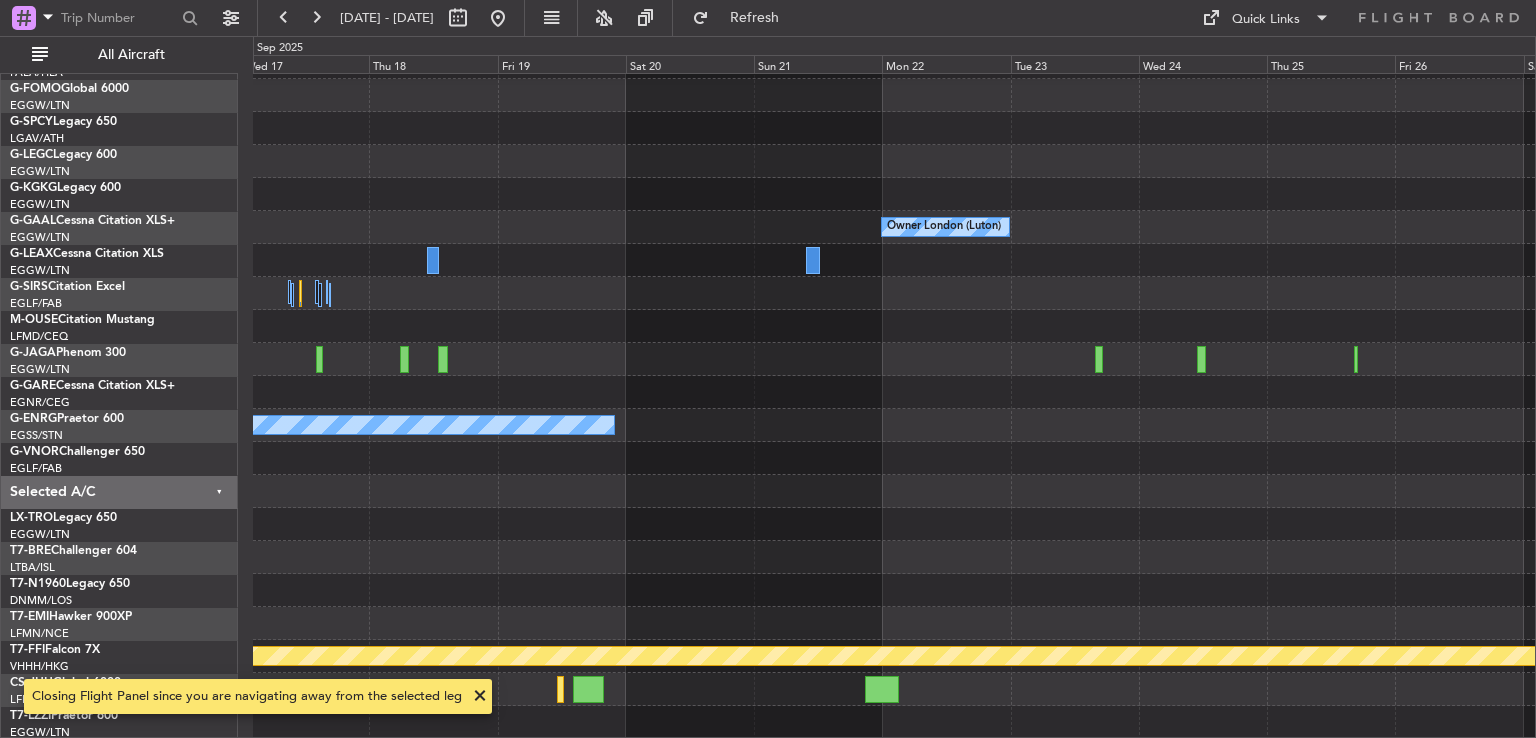 click on "Owner [CITY] ([AIRPORT])
Planned Maint [CITY]
Owner
Planned Maint [CITY] ([AIRPORT])" 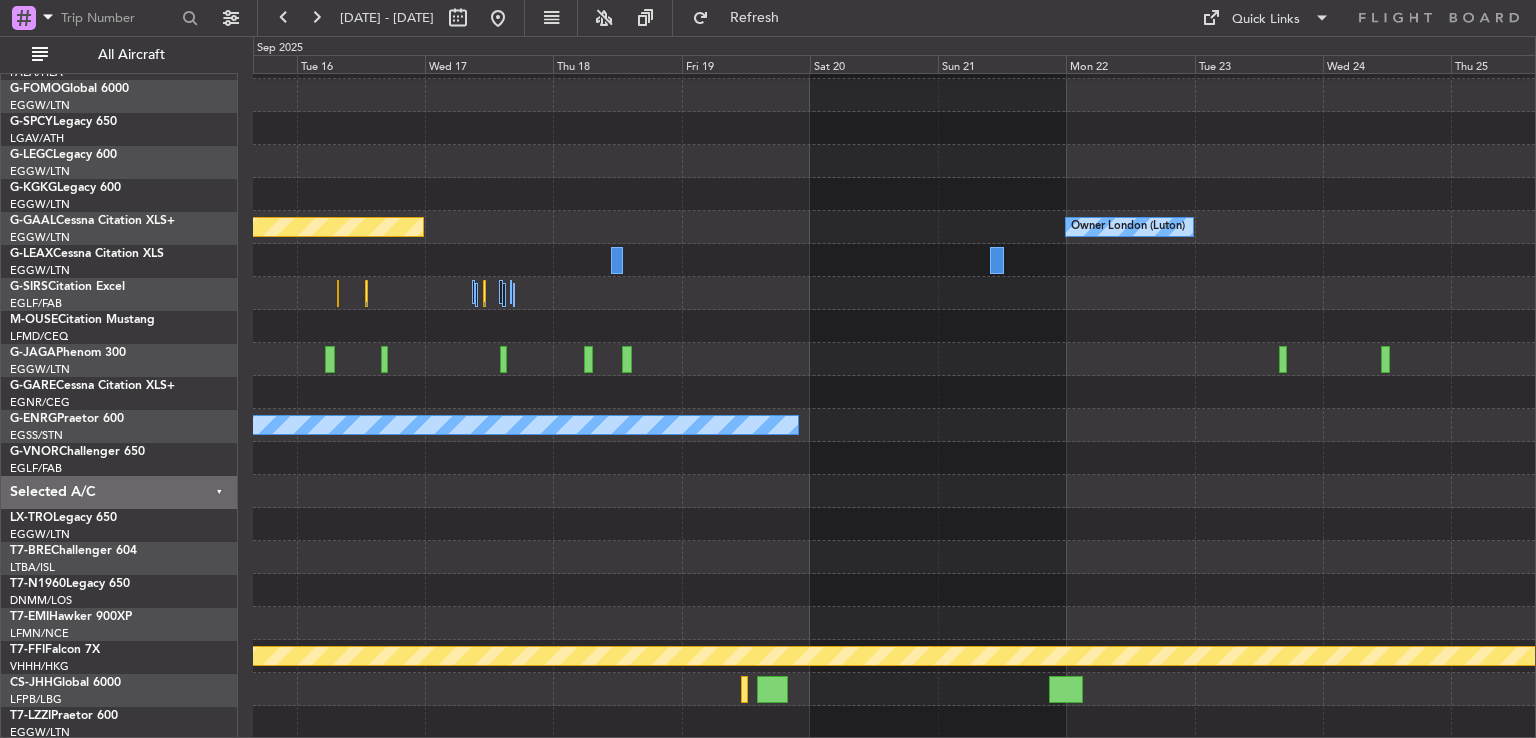 click on "Owner [CITY] ([AIRPORT])
Planned Maint [CITY]
Owner
Planned Maint [CITY] ([AIRPORT])" 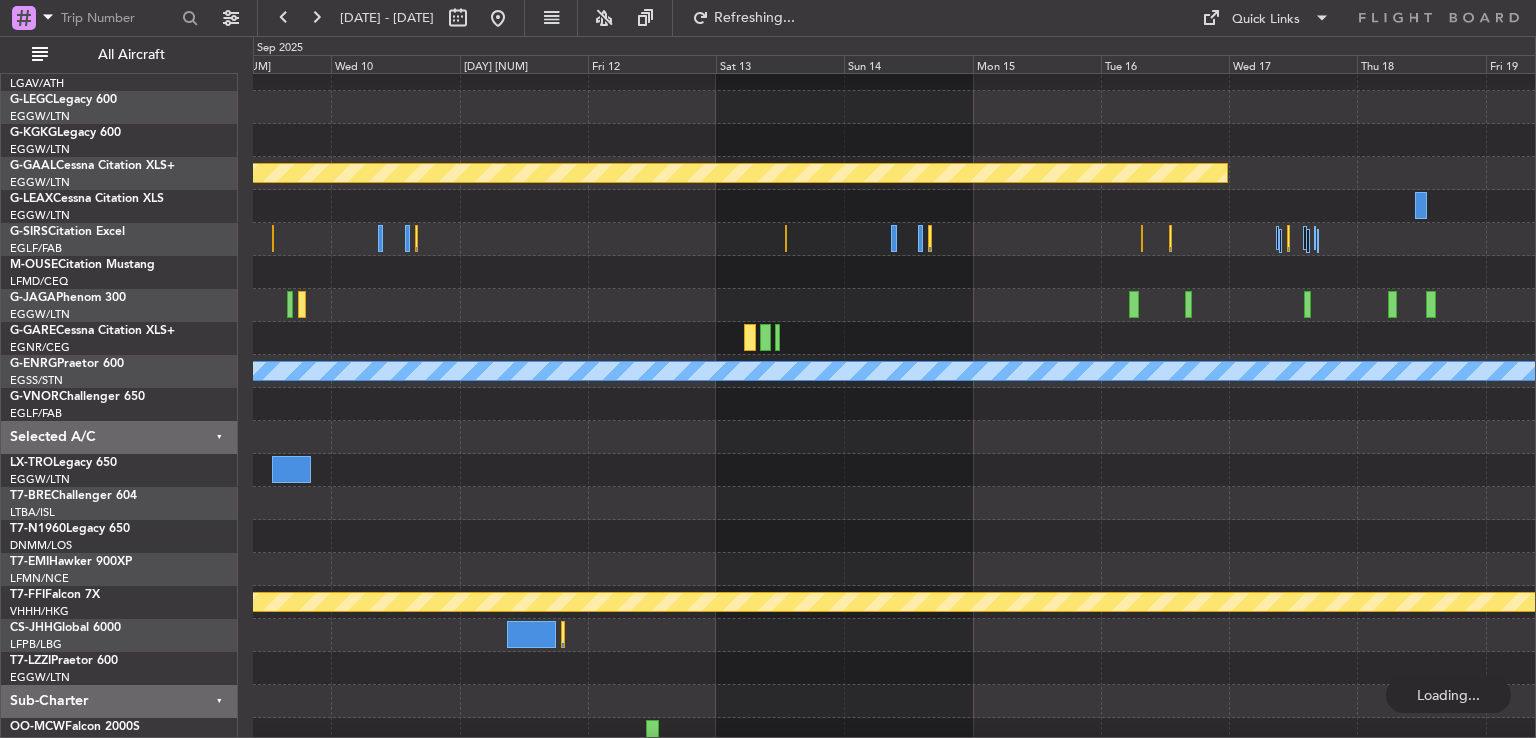 scroll, scrollTop: 127, scrollLeft: 0, axis: vertical 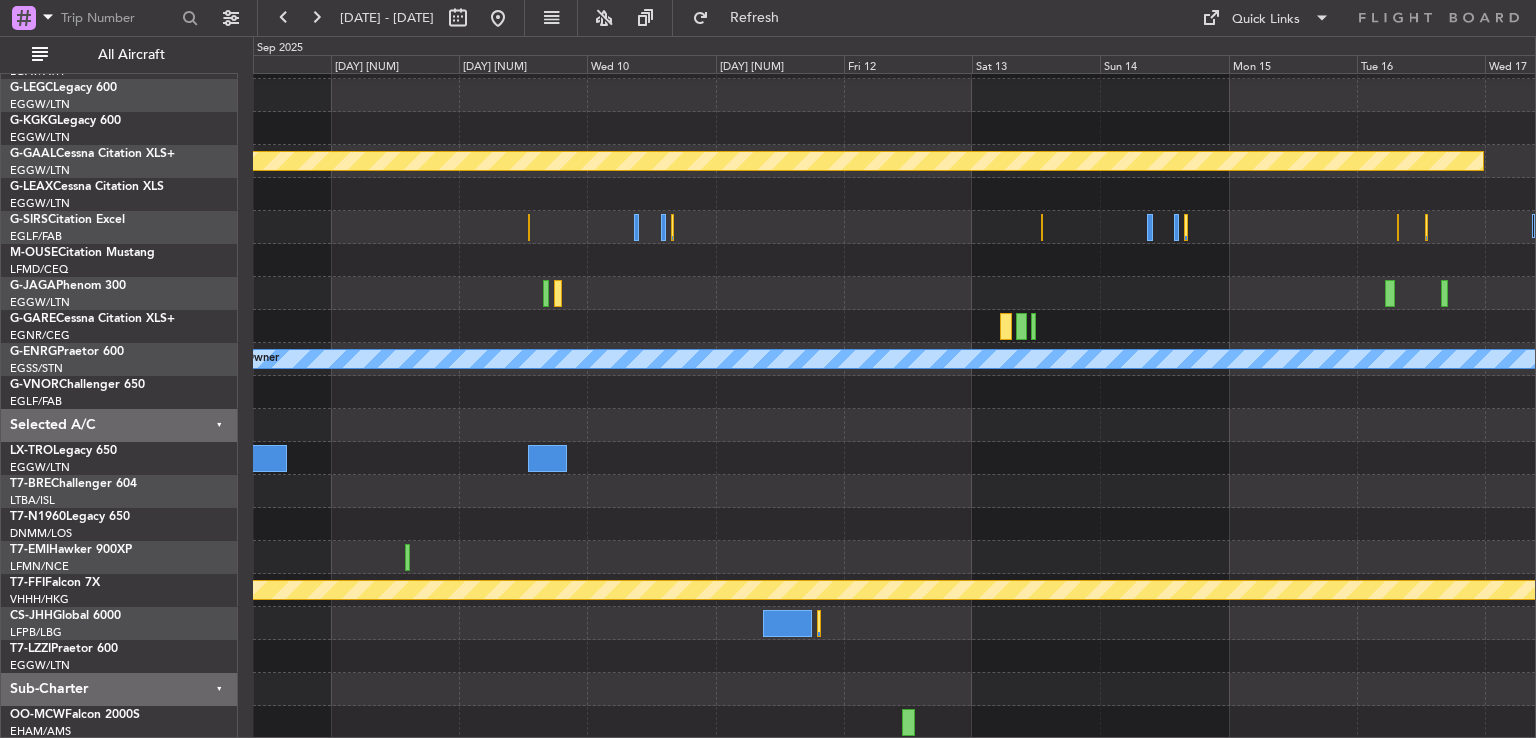 click on "[DATE] - [DATE] Refresh Quick Links All Aircraft
Planned Maint [CITY]
Owner
Planned Maint [CITY] ([AIRPORT])
[COMPANY]
P4-AUA  MD-87
FALA/HLA
[CITY]
G-FOMO  Global 6000
EGGW/LTN
[CITY] ([AIRPORT])
G-SPCY  Legacy 650
LGAV/ATH
[CITY] ([AIRPORT])
G-LEGC  Legacy 600
EGGW/LTN
[CITY] ([AIRPORT])
G-KGKG  Legacy 600
EGGW/LTN
[CITY] ([AIRPORT])
G-GAAL  Cessna Citation XLS+" at bounding box center (768, 376) 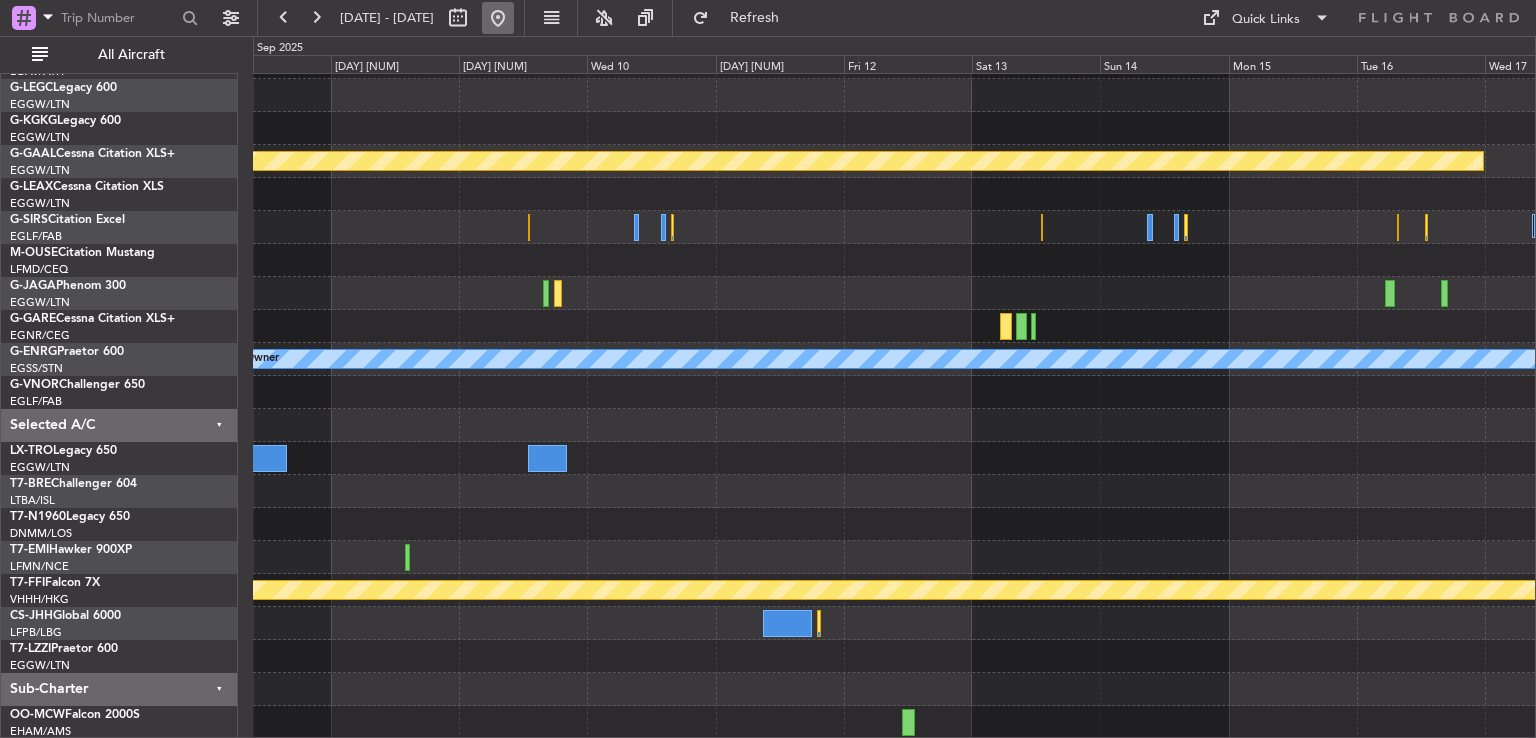 click at bounding box center (498, 18) 